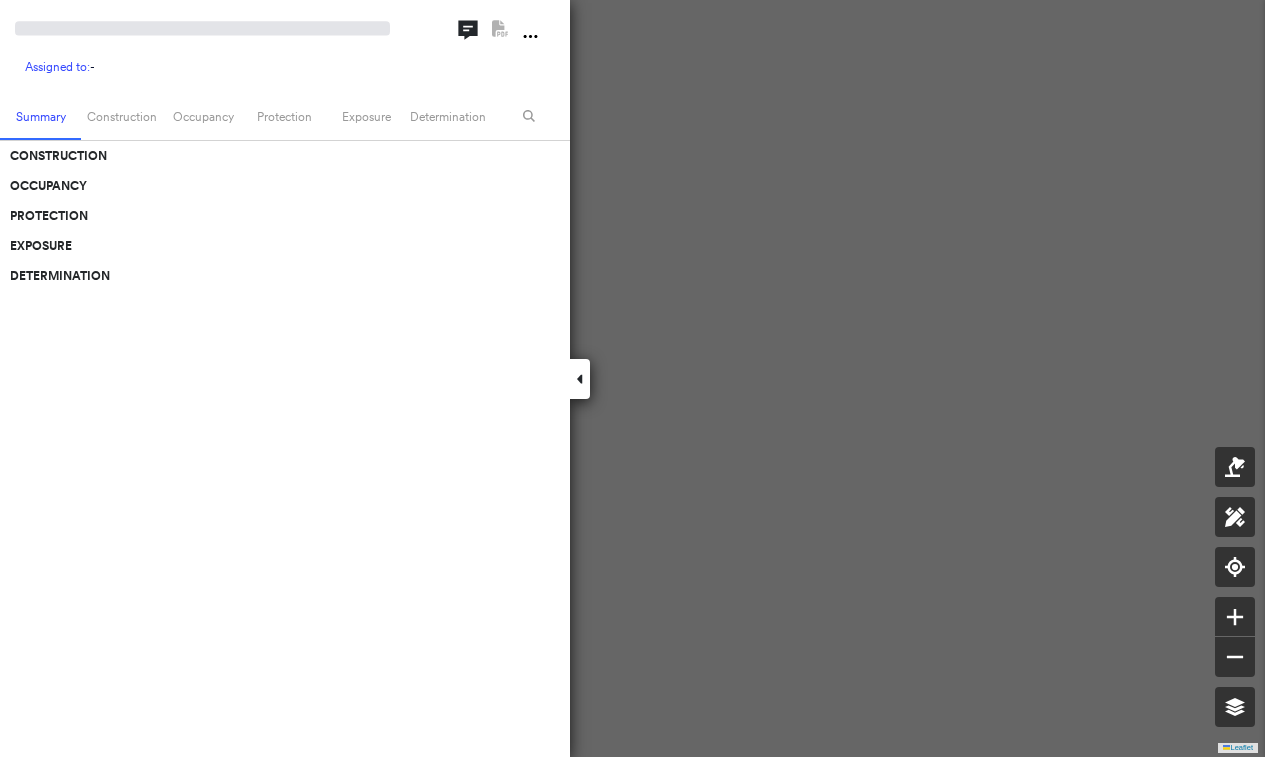 scroll, scrollTop: 0, scrollLeft: 0, axis: both 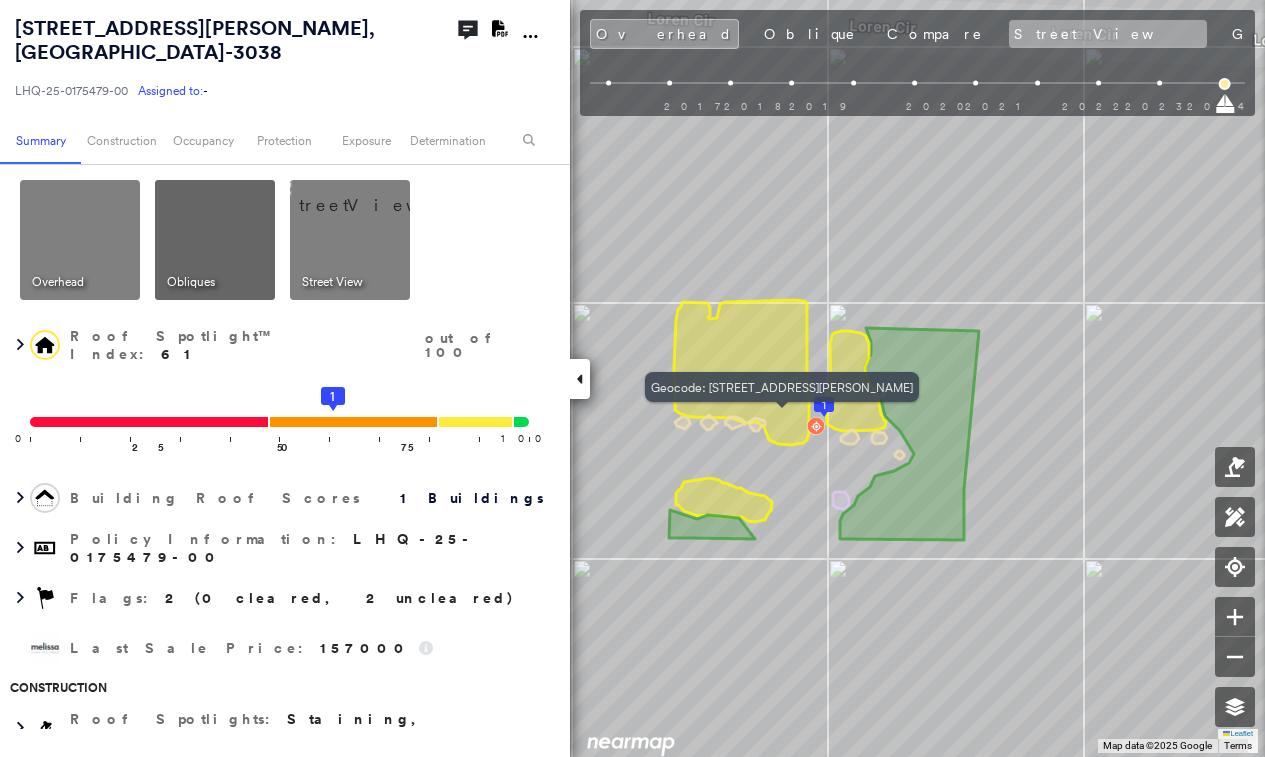 click on "Street View" at bounding box center [1108, 34] 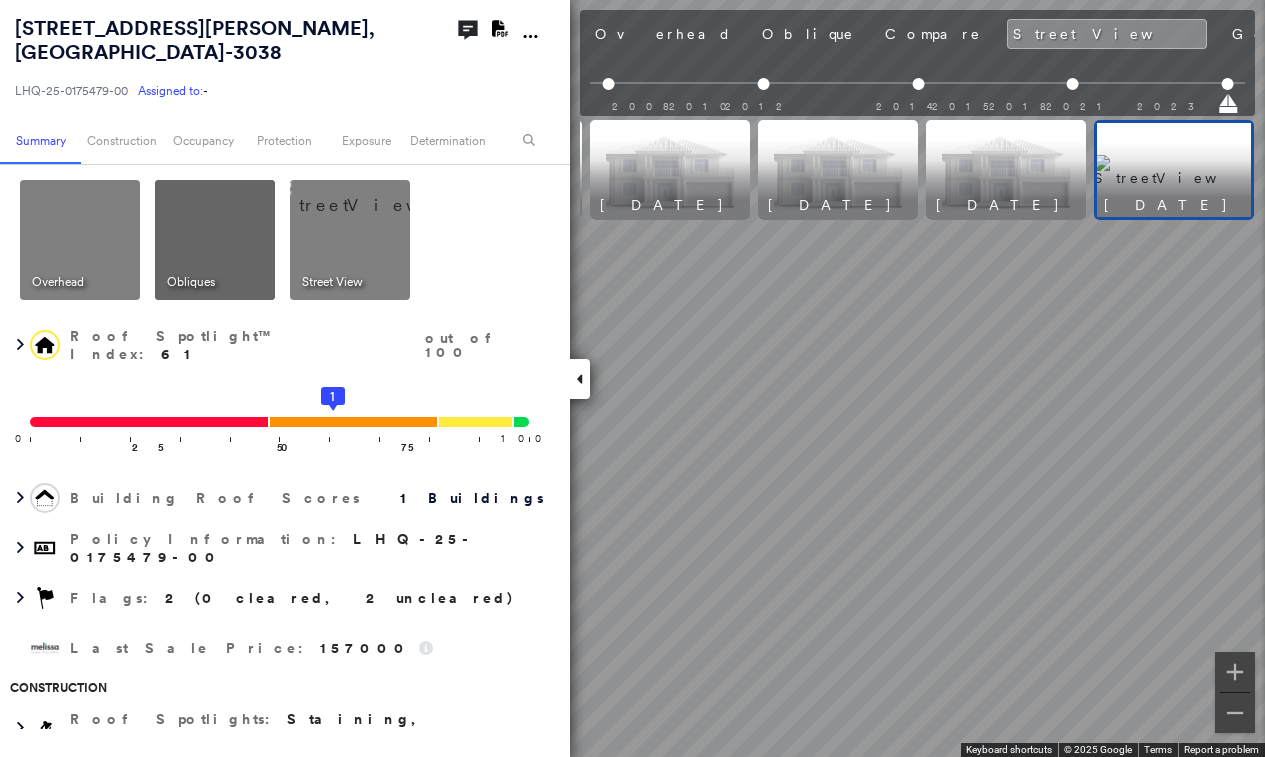 scroll, scrollTop: 0, scrollLeft: 165, axis: horizontal 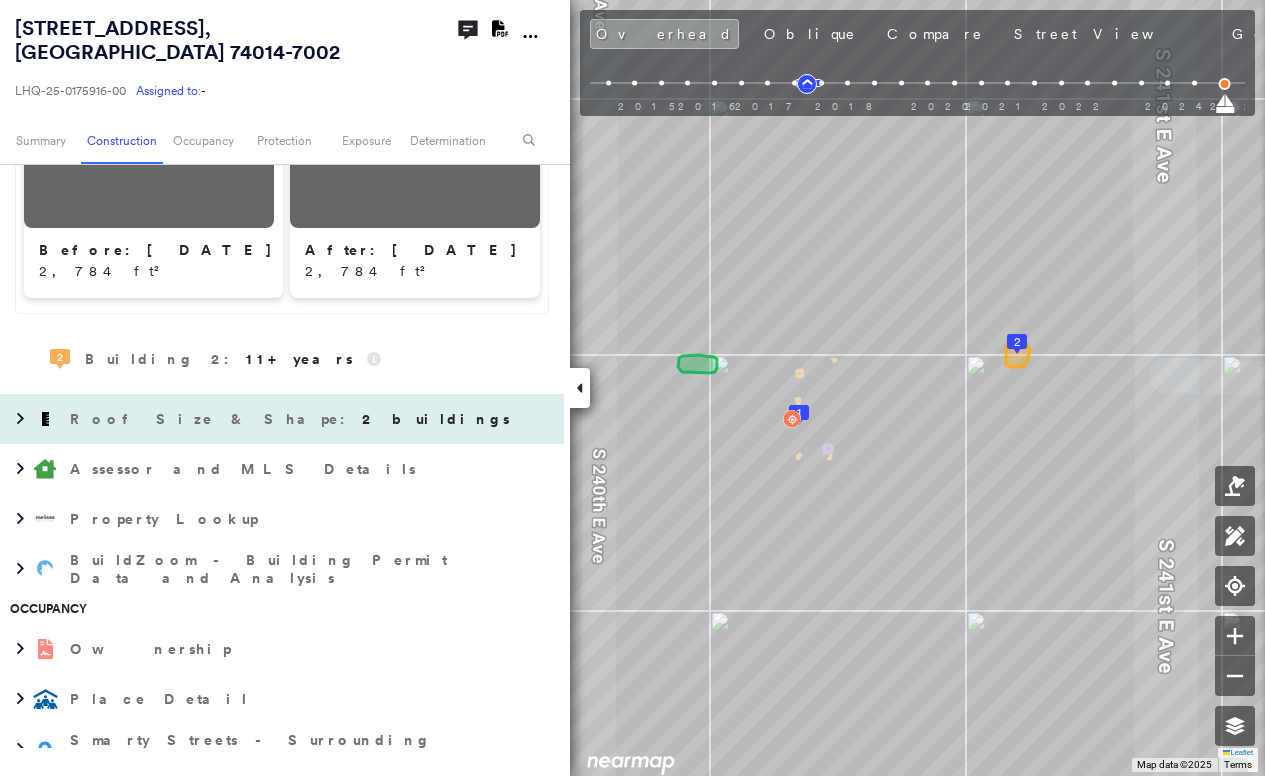 click on "Property Lookup" at bounding box center (166, 519) 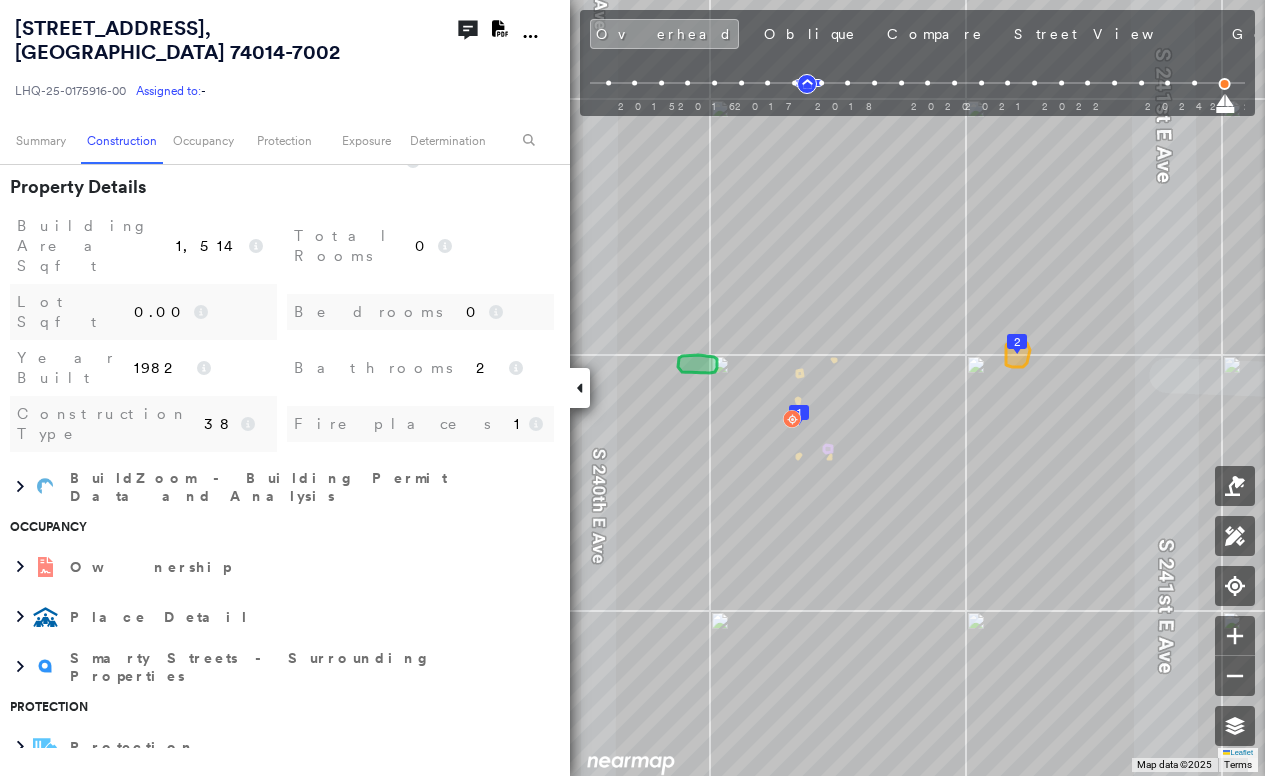 scroll, scrollTop: 1800, scrollLeft: 0, axis: vertical 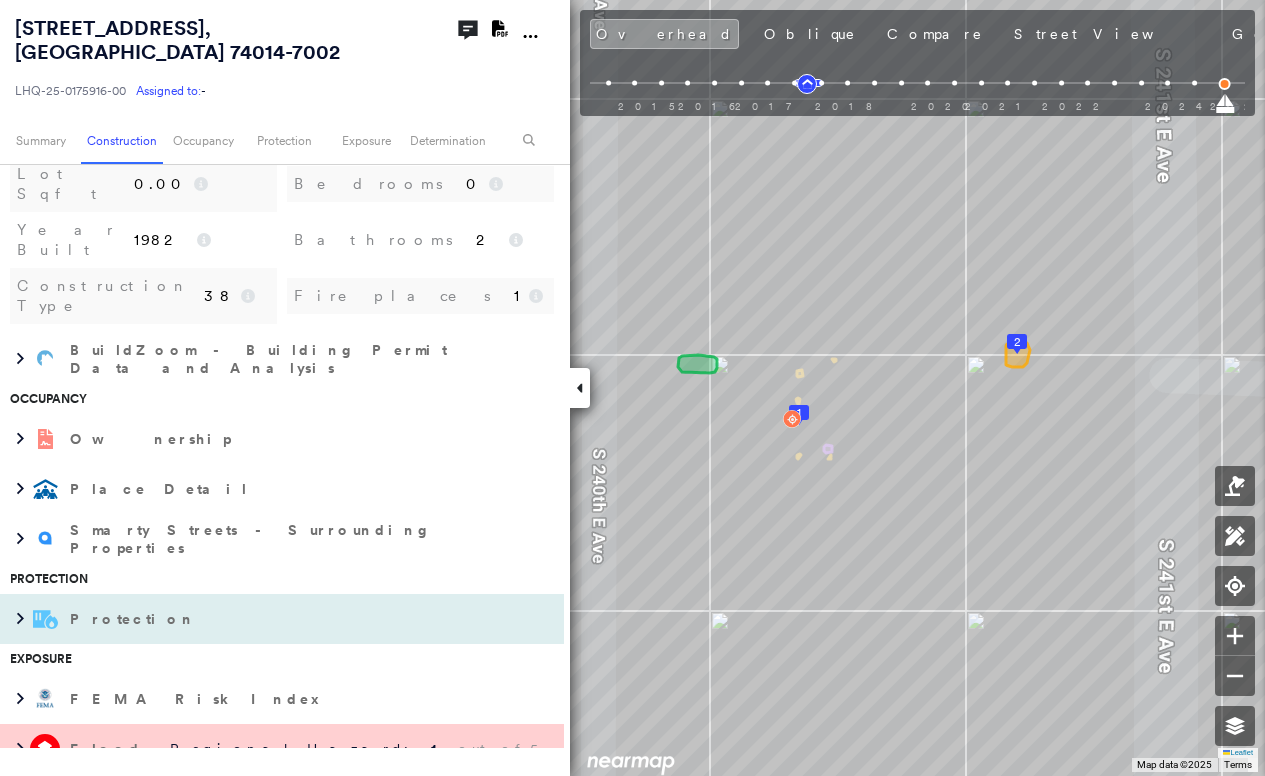 click on "Protection" at bounding box center [135, 619] 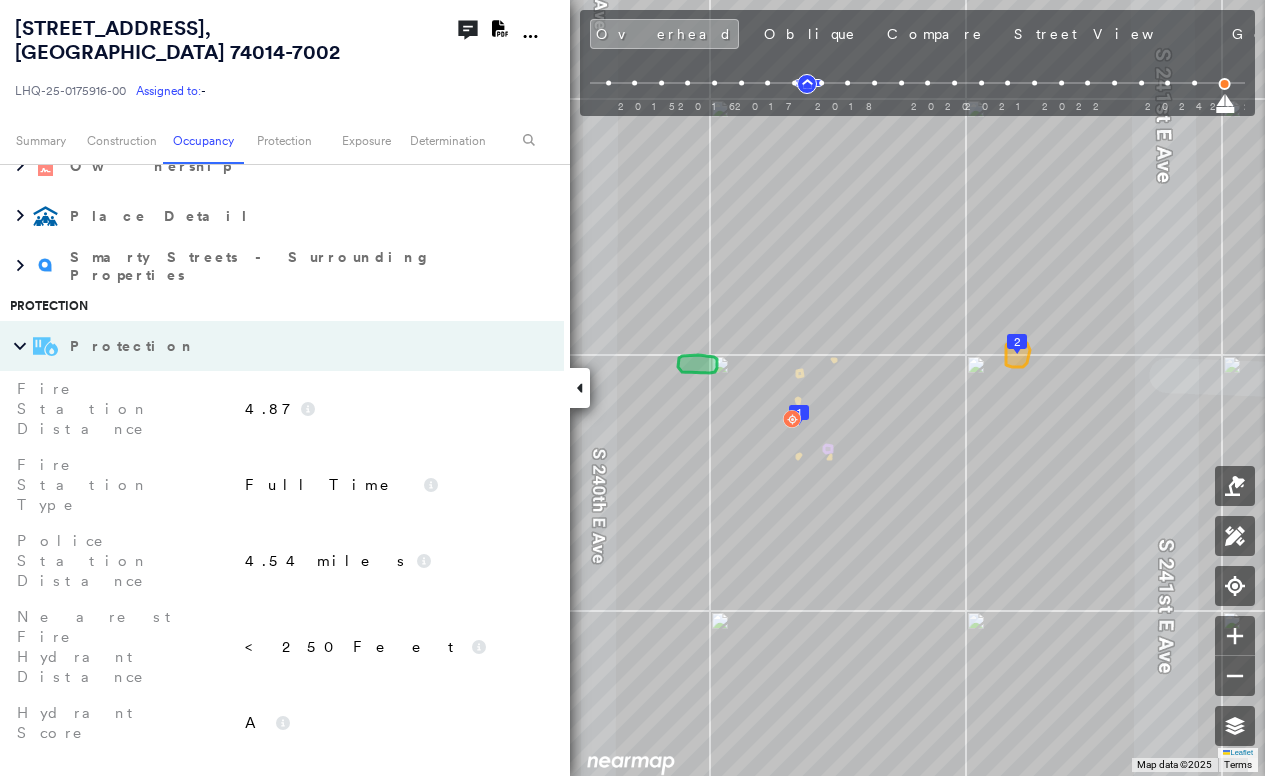 scroll, scrollTop: 2100, scrollLeft: 0, axis: vertical 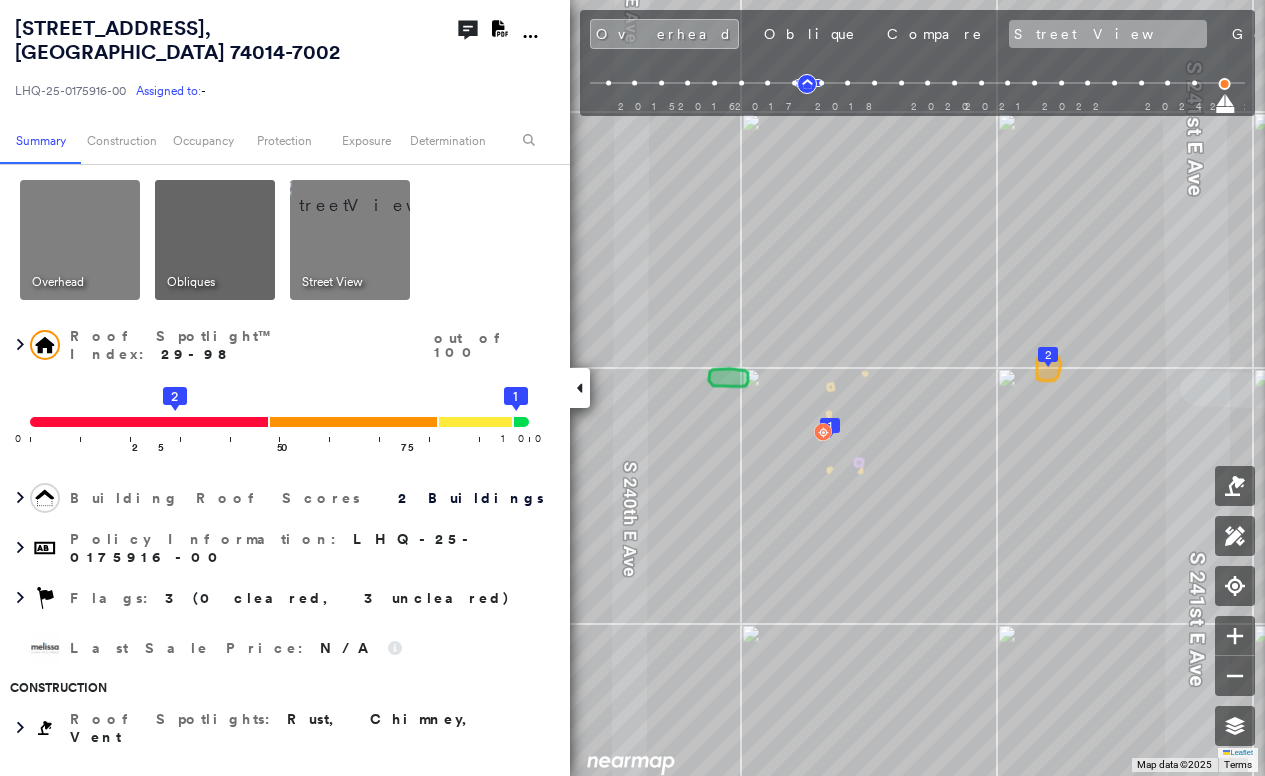 click on "Street View" at bounding box center (1108, 34) 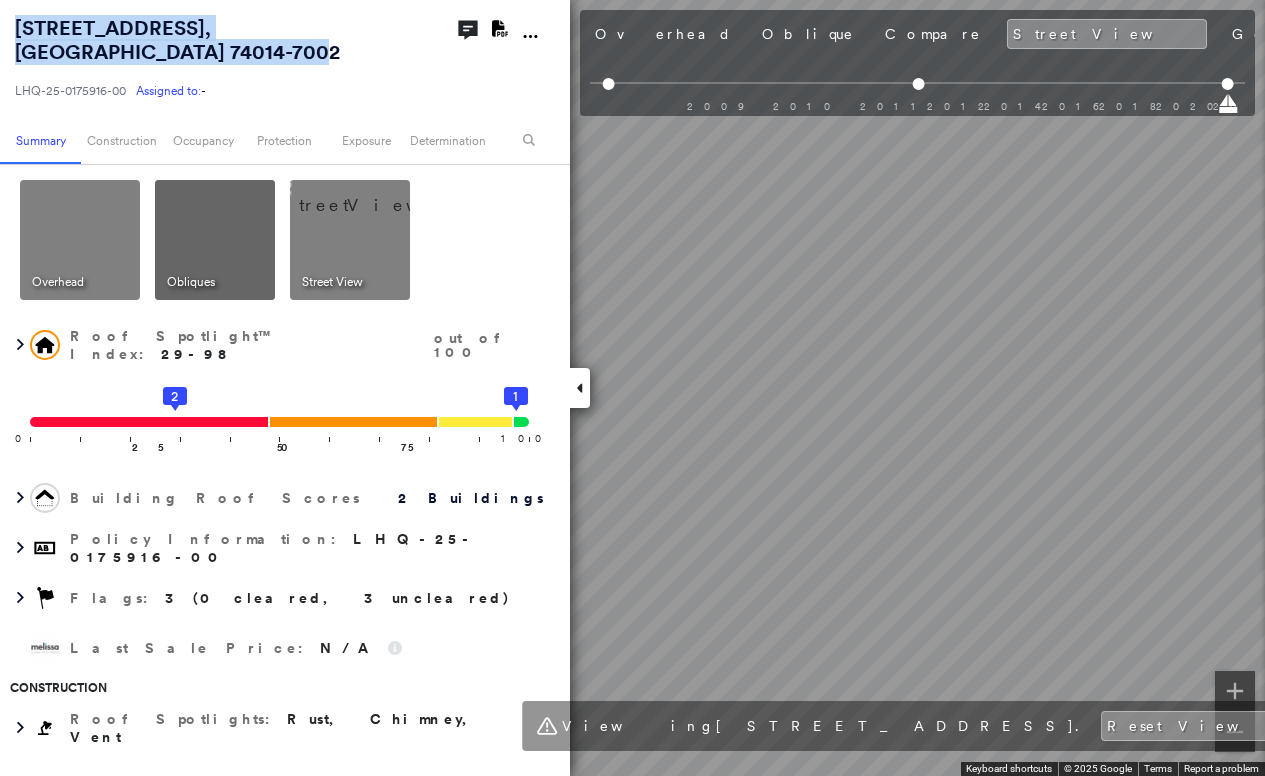 drag, startPoint x: 241, startPoint y: 55, endPoint x: 0, endPoint y: 19, distance: 243.67397 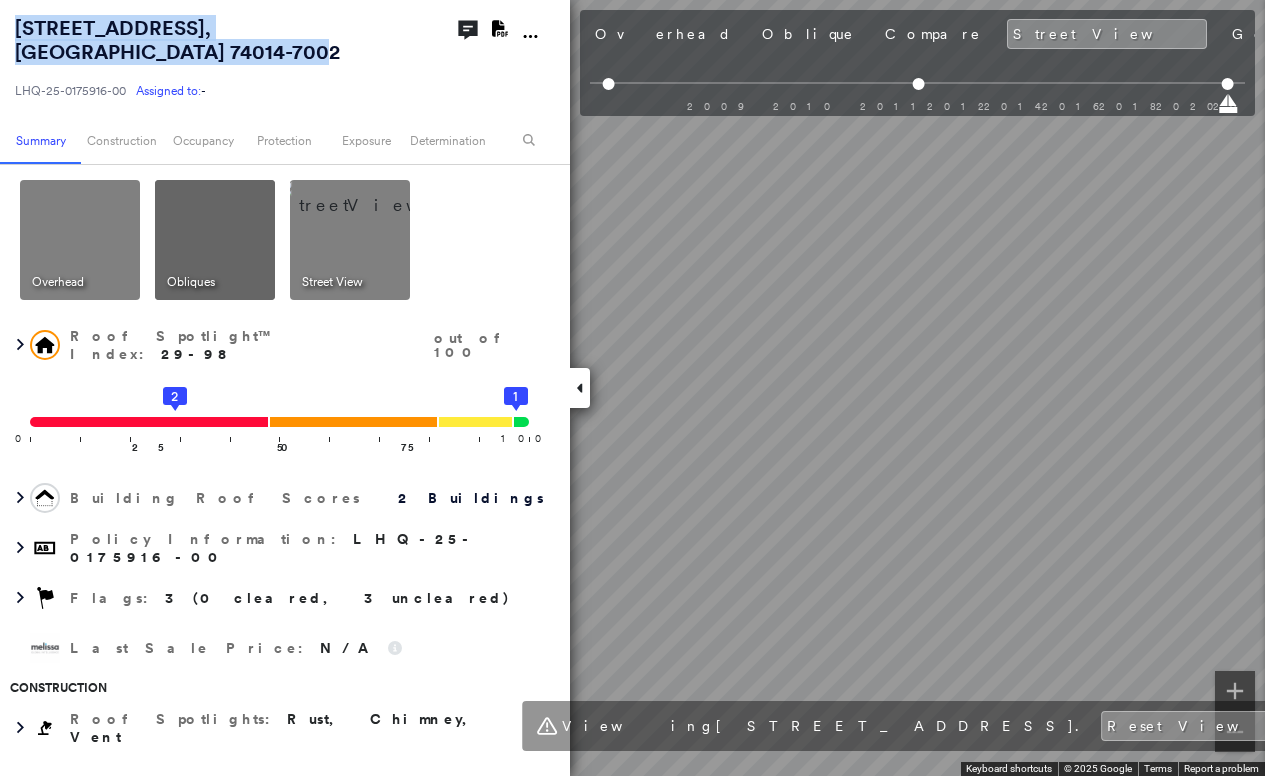 copy on "10705 South 240th East Avenue ,  Broken Arrow, OK 74014-7002" 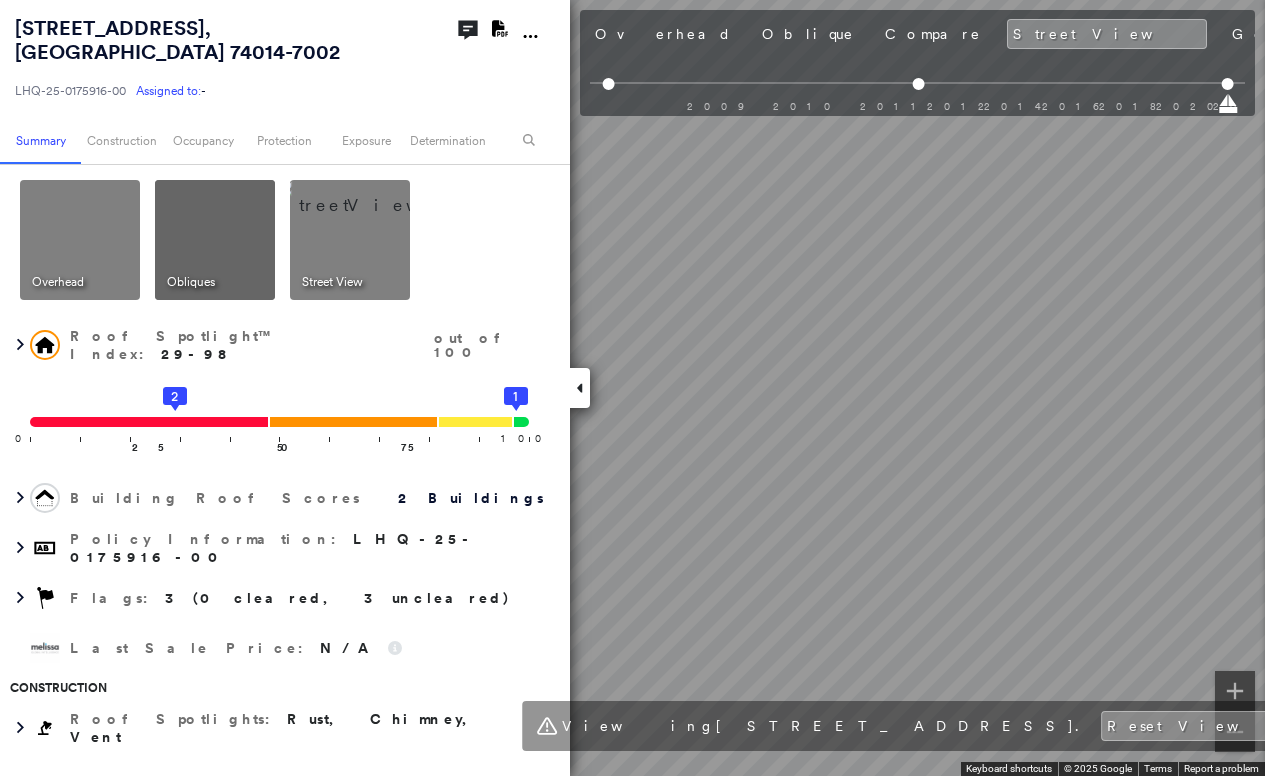 click on "10705 South 240th East Avenue ,  Broken Arrow, OK 74014-7002 LHQ-25-0175916-00 Assigned to:  - Assigned to:  - LHQ-25-0175916-00 Assigned to:  -" at bounding box center (231, 58) 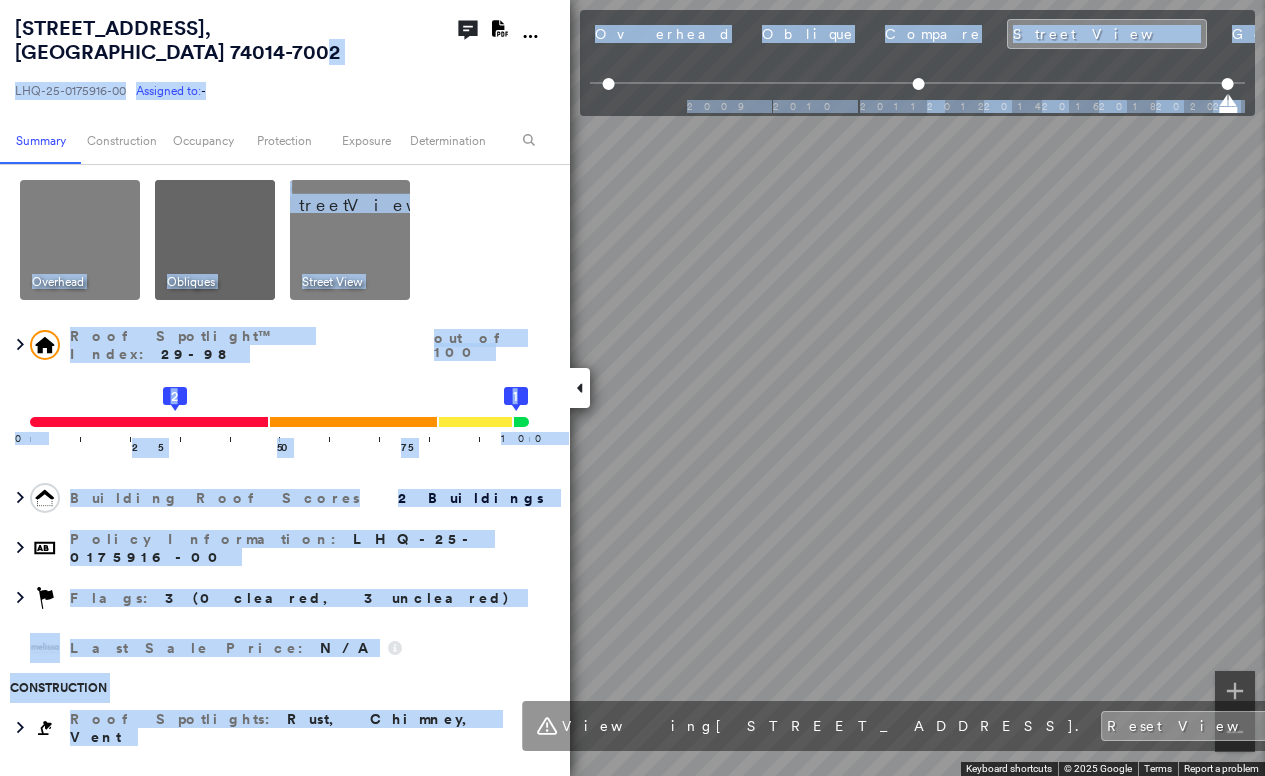 drag, startPoint x: 234, startPoint y: 54, endPoint x: -1, endPoint y: 16, distance: 238.05252 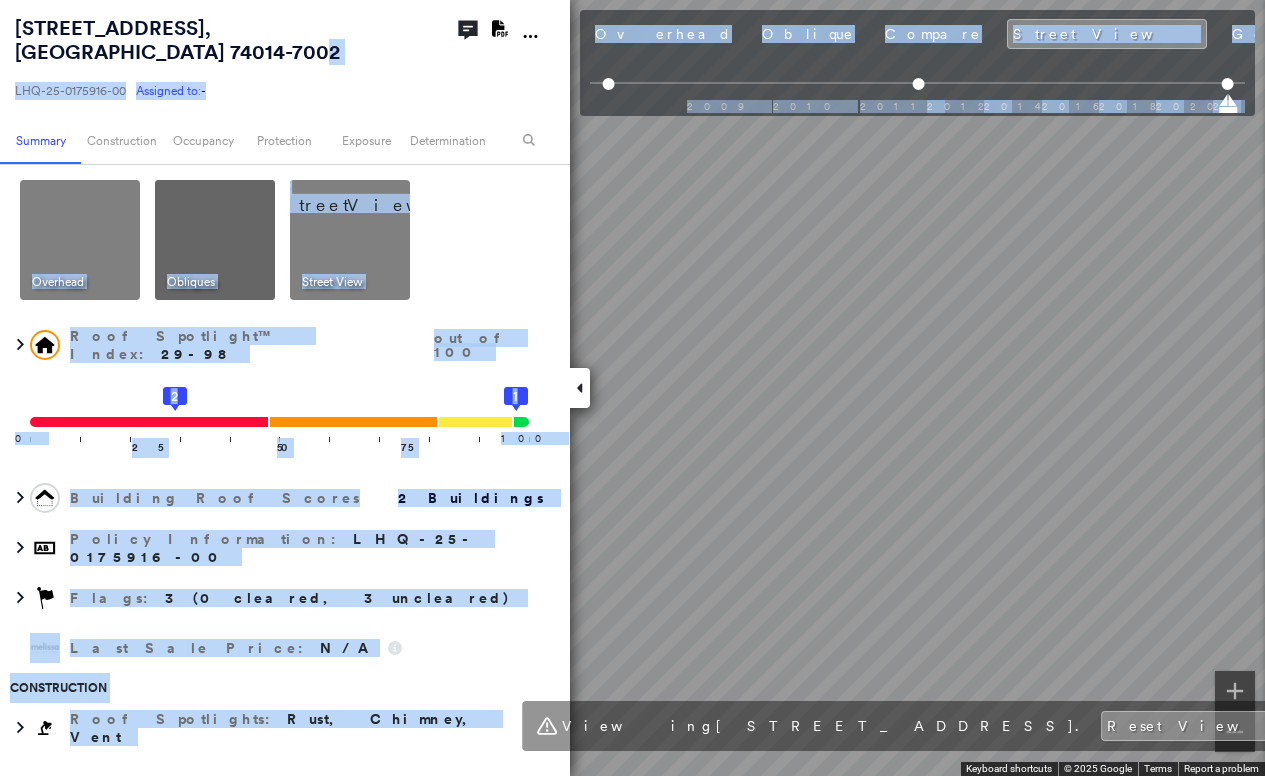 click on "LHQ-25-0175916-00 Assigned to:  -" at bounding box center (215, 91) 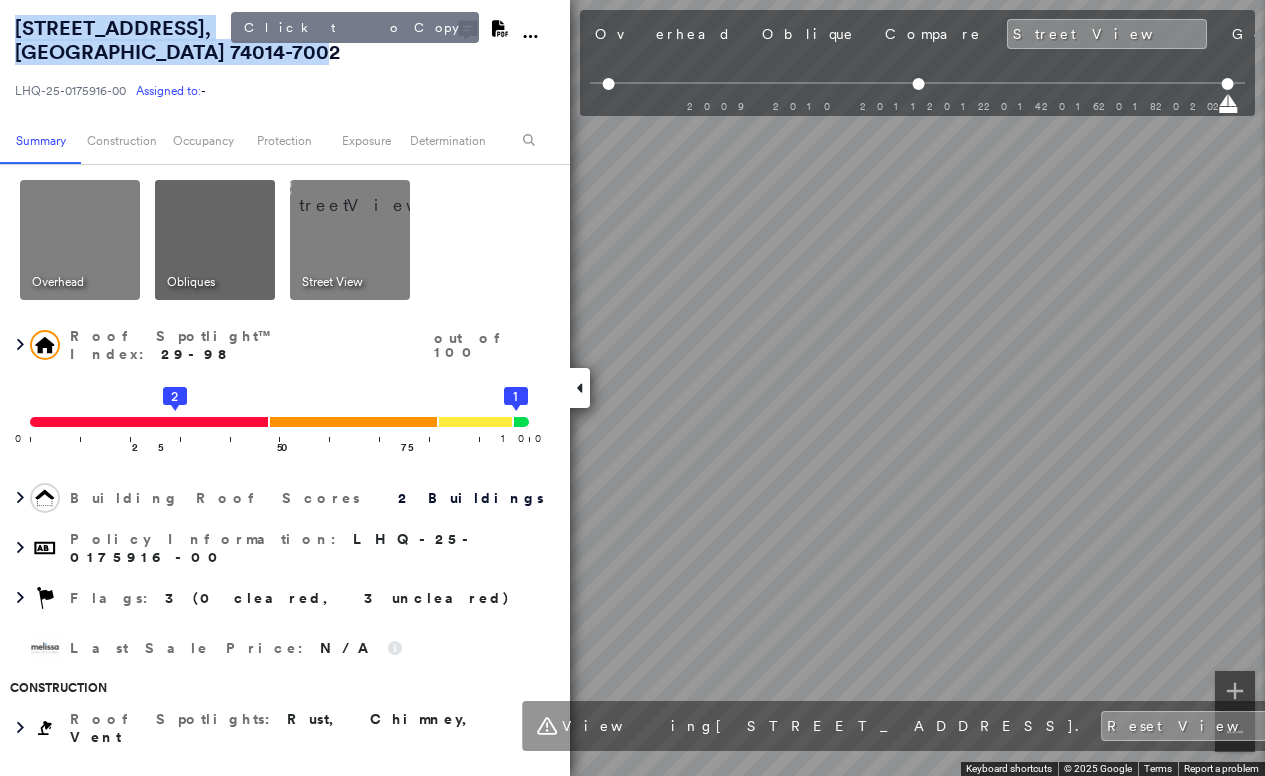 drag, startPoint x: 13, startPoint y: 24, endPoint x: 229, endPoint y: 57, distance: 218.50629 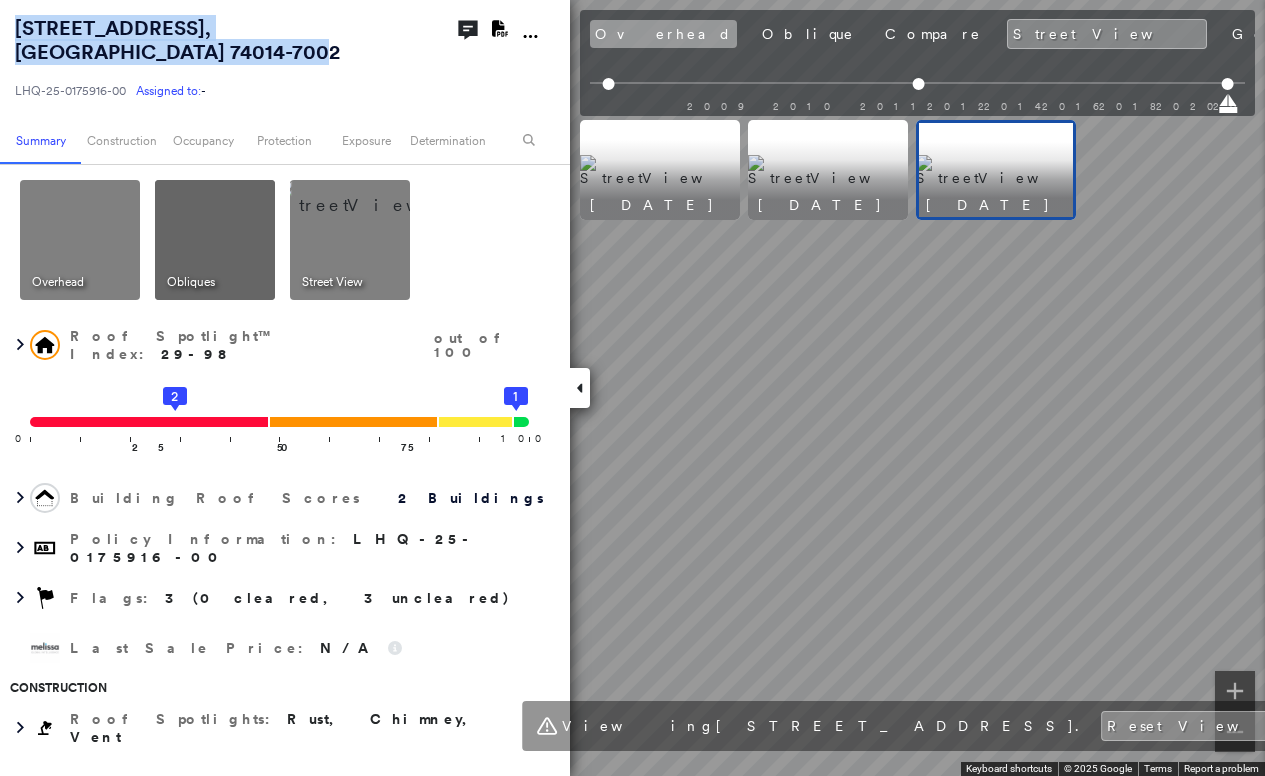 click on "Overhead" at bounding box center [663, 34] 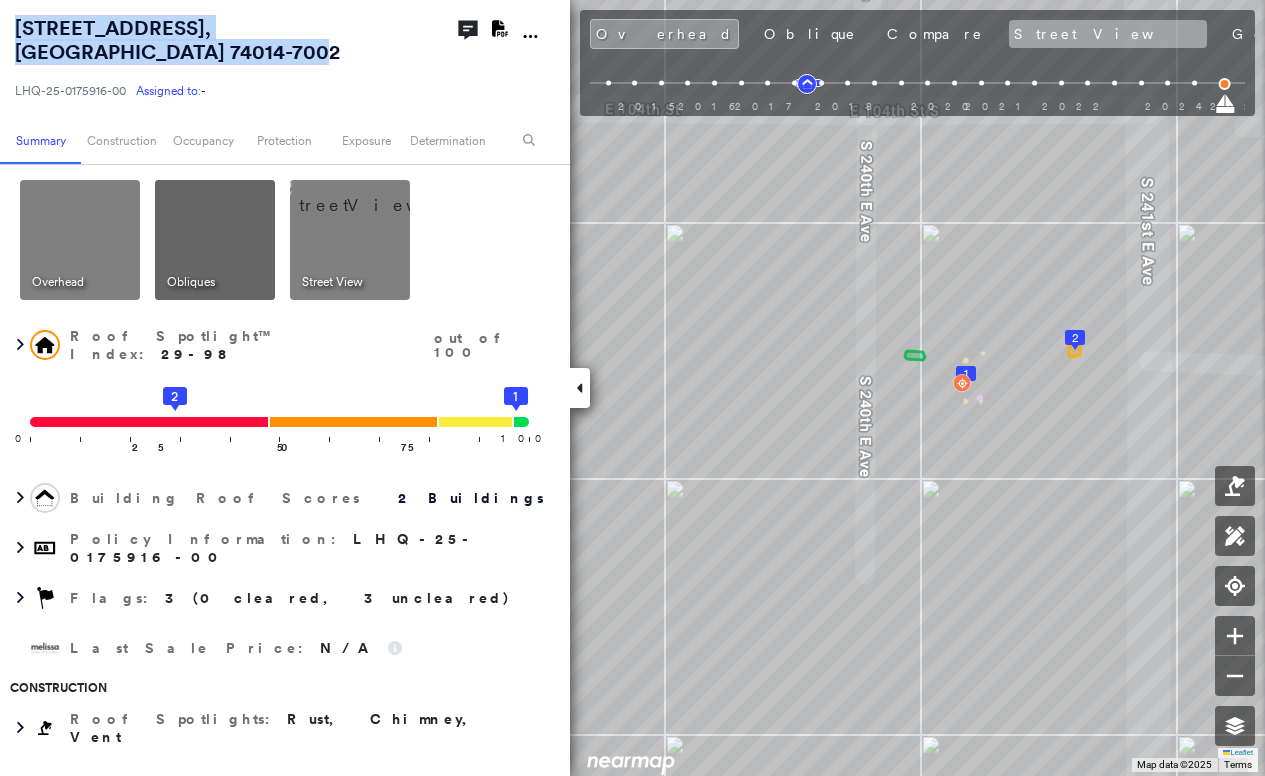 click on "Street View" at bounding box center (1108, 34) 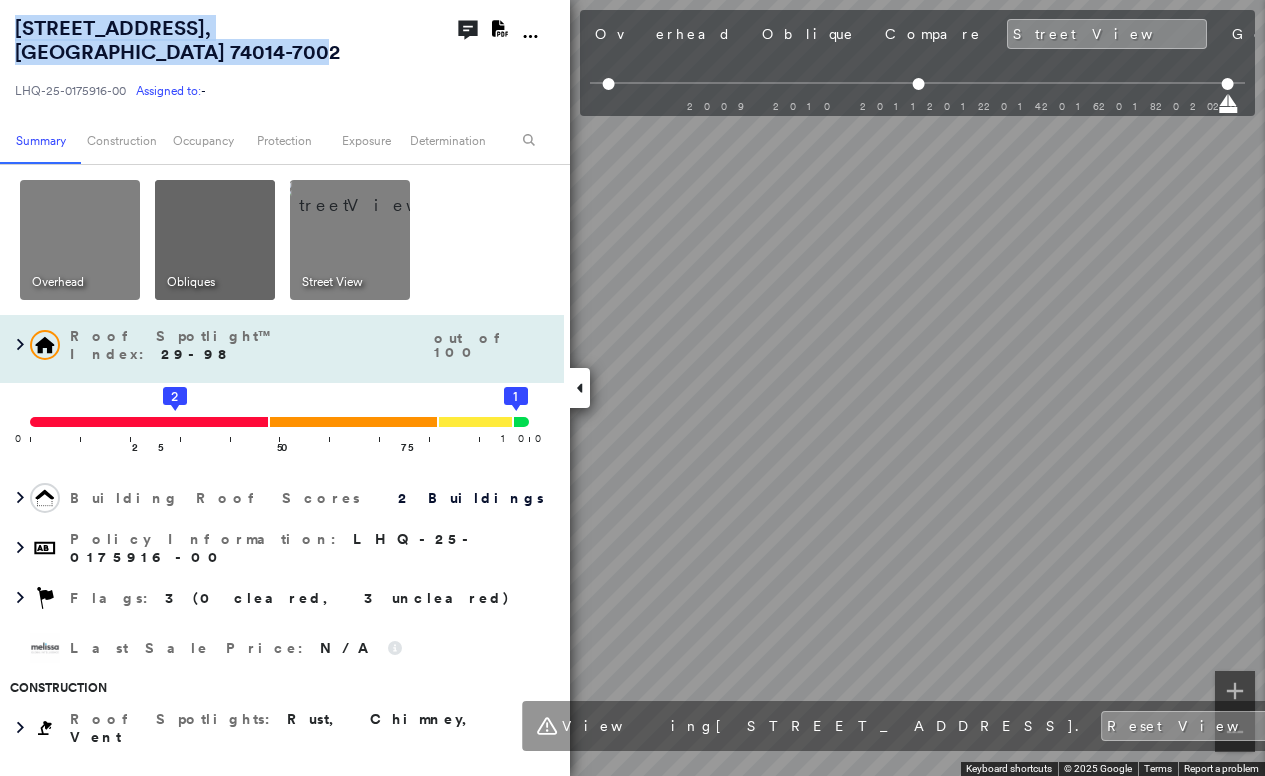 click on "10705 South 240th East Avenue ,  Broken Arrow, OK 74014-7002 LHQ-25-0175916-00 Assigned to:  - Assigned to:  - LHQ-25-0175916-00 Assigned to:  - Open Comments Download PDF Report Summary Construction Occupancy Protection Exposure Determination Overhead Obliques Street View Roof Spotlight™ Index :  29-98 out of 100 0 100 25 50 2 75 1 Building Roof Scores 2 Buildings Policy Information :  LHQ-25-0175916-00 Flags :  3 (0 cleared, 3 uncleared) Last Sale Price :  N/A Construction Roof Spotlights :  Rust, Chimney, Vent Property Features :  Car Roof Age :  Building 1 is 7.5 years old; others 11+ years old. 1 Building 1 :  7.5 years COMPARE Before :  Oct 8, 2017 2,784 ft² After :  Jan 23, 2018 2,784 ft² 2 Building 2 :  11+ years Roof Size & Shape :  2 buildings  Assessor and MLS Details Property Lookup BuildZoom - Building Permit Data and Analysis Occupancy Ownership Place Detail Smarty Streets - Surrounding Properties Protection Protection Exposure FEMA Risk Index Flood Regional Hazard: 1   out of  5 Flags :" at bounding box center [632, 388] 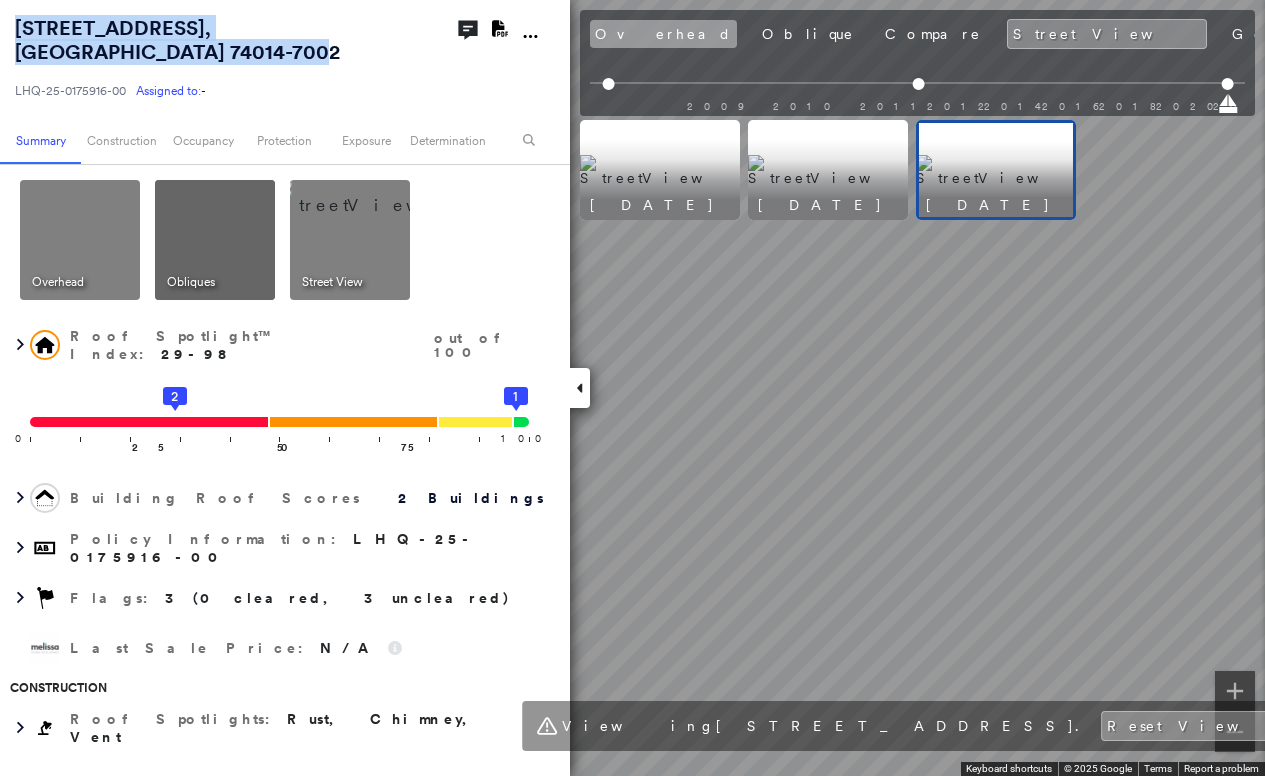 click on "Overhead" at bounding box center [663, 34] 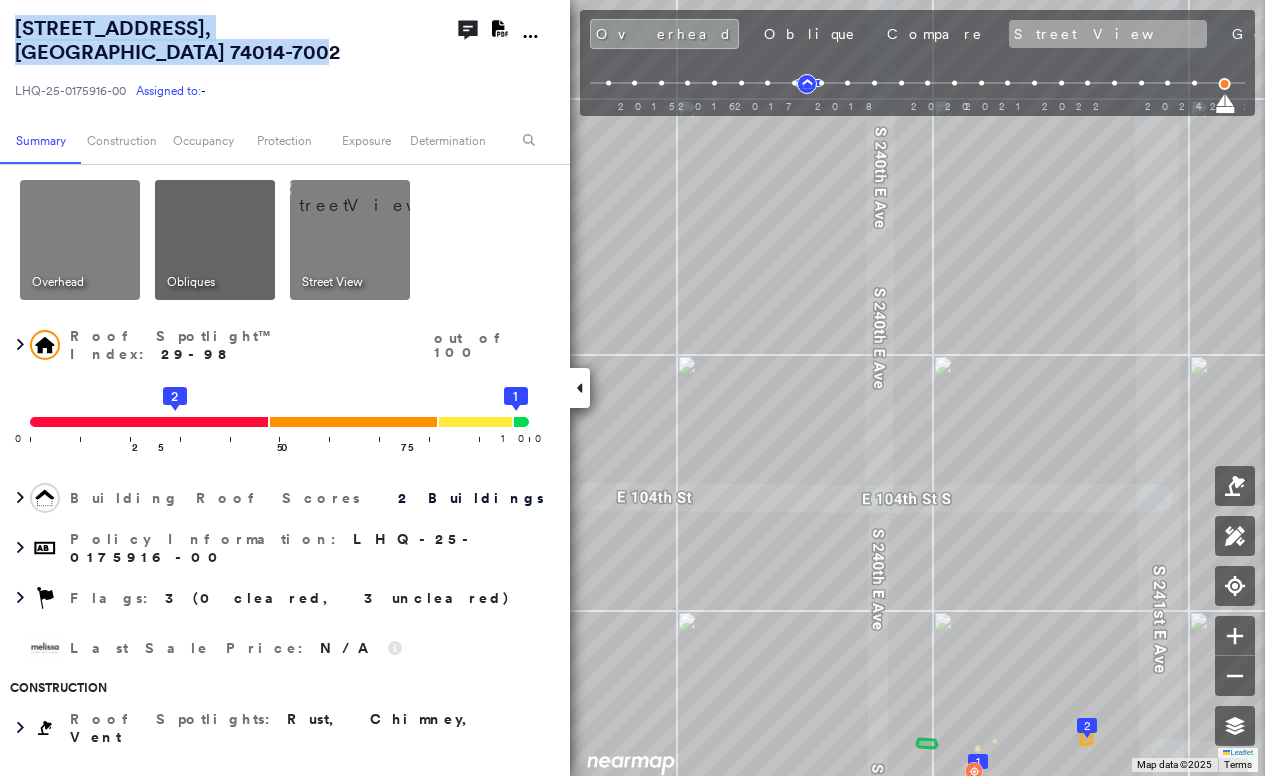 click on "Street View" at bounding box center [1108, 34] 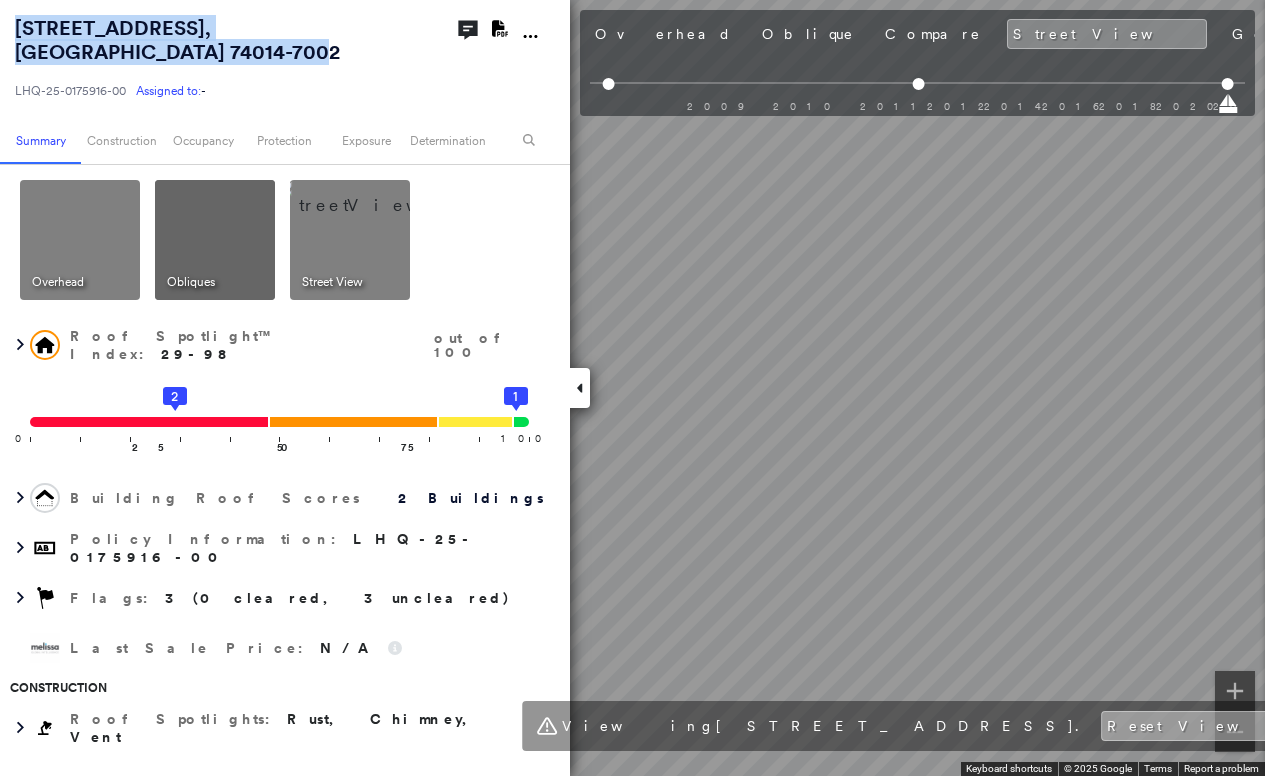click on "Reset View" at bounding box center (1197, 726) 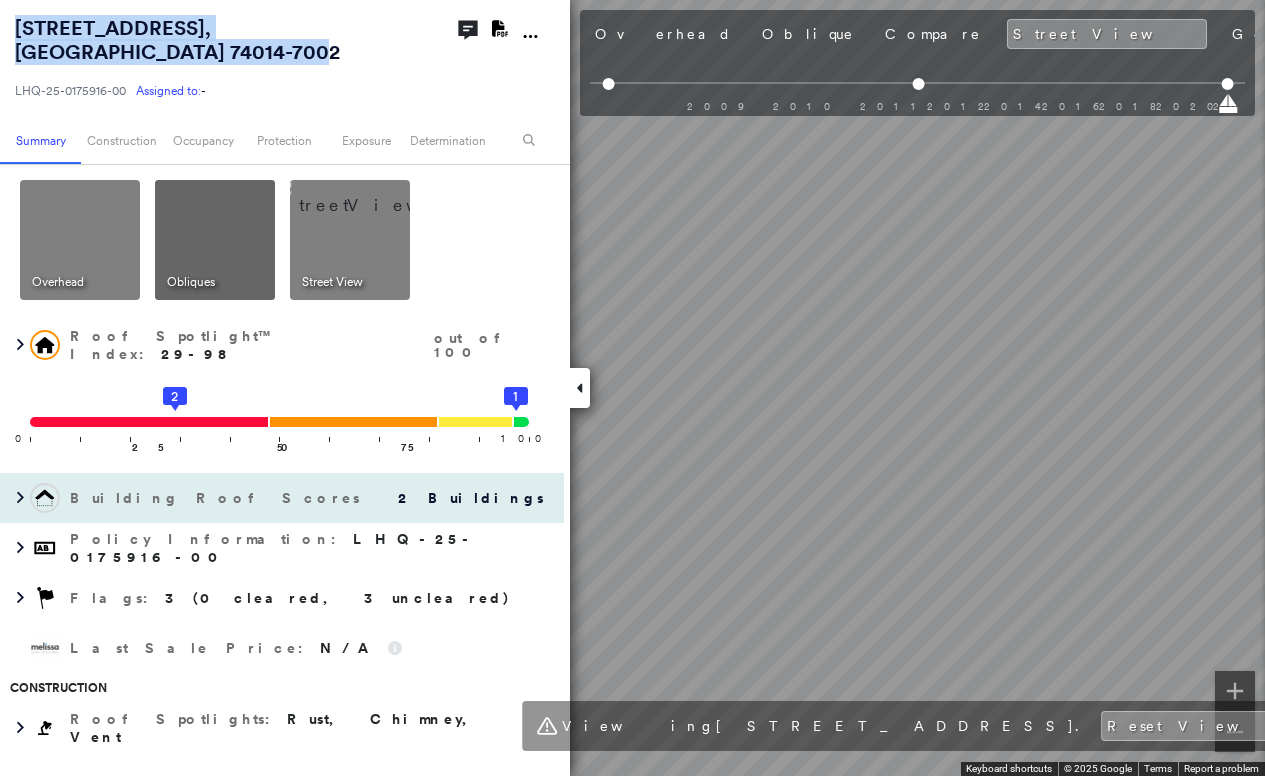 click on "10705 South 240th East Avenue ,  Broken Arrow, OK 74014-7002 LHQ-25-0175916-00 Assigned to:  - Assigned to:  - LHQ-25-0175916-00 Assigned to:  - Open Comments Download PDF Report Summary Construction Occupancy Protection Exposure Determination Overhead Obliques Street View Roof Spotlight™ Index :  29-98 out of 100 0 100 25 50 2 75 1 Building Roof Scores 2 Buildings Policy Information :  LHQ-25-0175916-00 Flags :  3 (0 cleared, 3 uncleared) Last Sale Price :  N/A Construction Roof Spotlights :  Rust, Chimney, Vent Property Features :  Car Roof Age :  Building 1 is 7.5 years old; others 11+ years old. 1 Building 1 :  7.5 years COMPARE Before :  Oct 8, 2017 2,784 ft² After :  Jan 23, 2018 2,784 ft² 2 Building 2 :  11+ years Roof Size & Shape :  2 buildings  Assessor and MLS Details Property Lookup BuildZoom - Building Permit Data and Analysis Occupancy Ownership Place Detail Smarty Streets - Surrounding Properties Protection Protection Exposure FEMA Risk Index Flood Regional Hazard: 1   out of  5 Flags :" at bounding box center [632, 388] 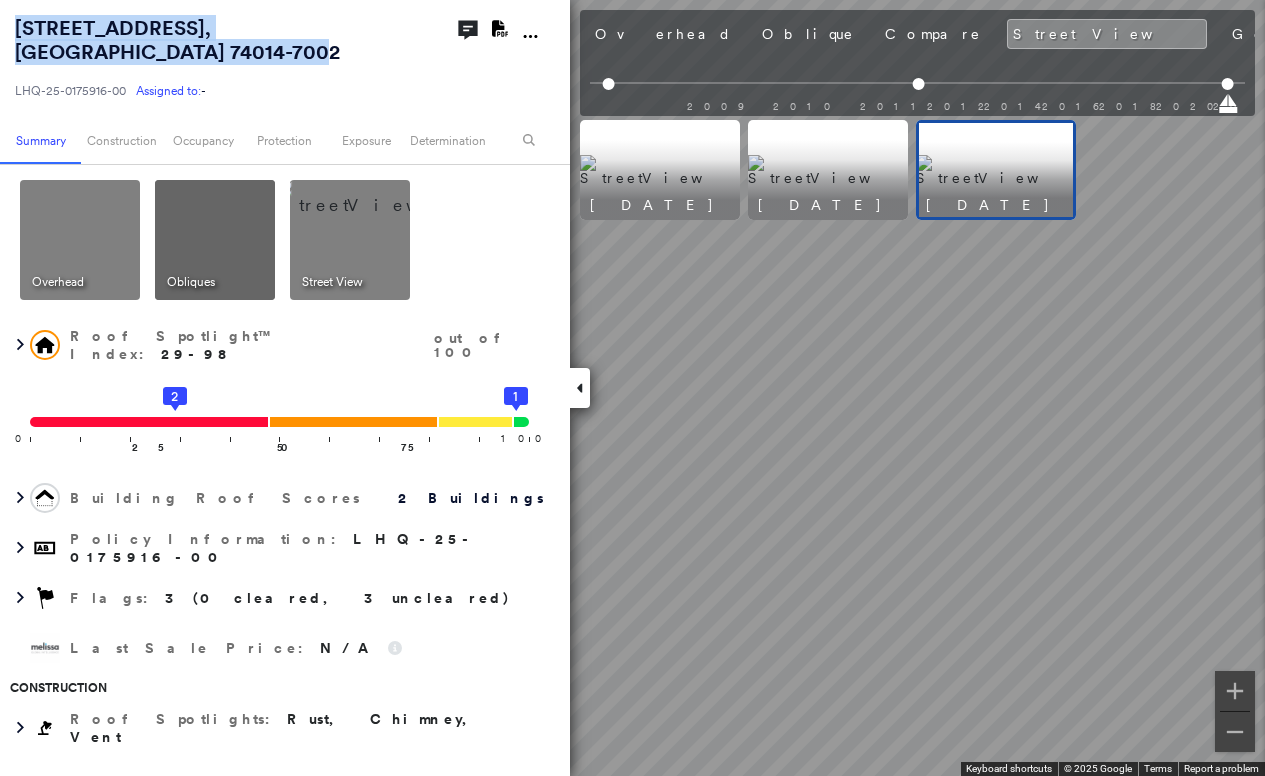 click on "Overhead" at bounding box center [663, 34] 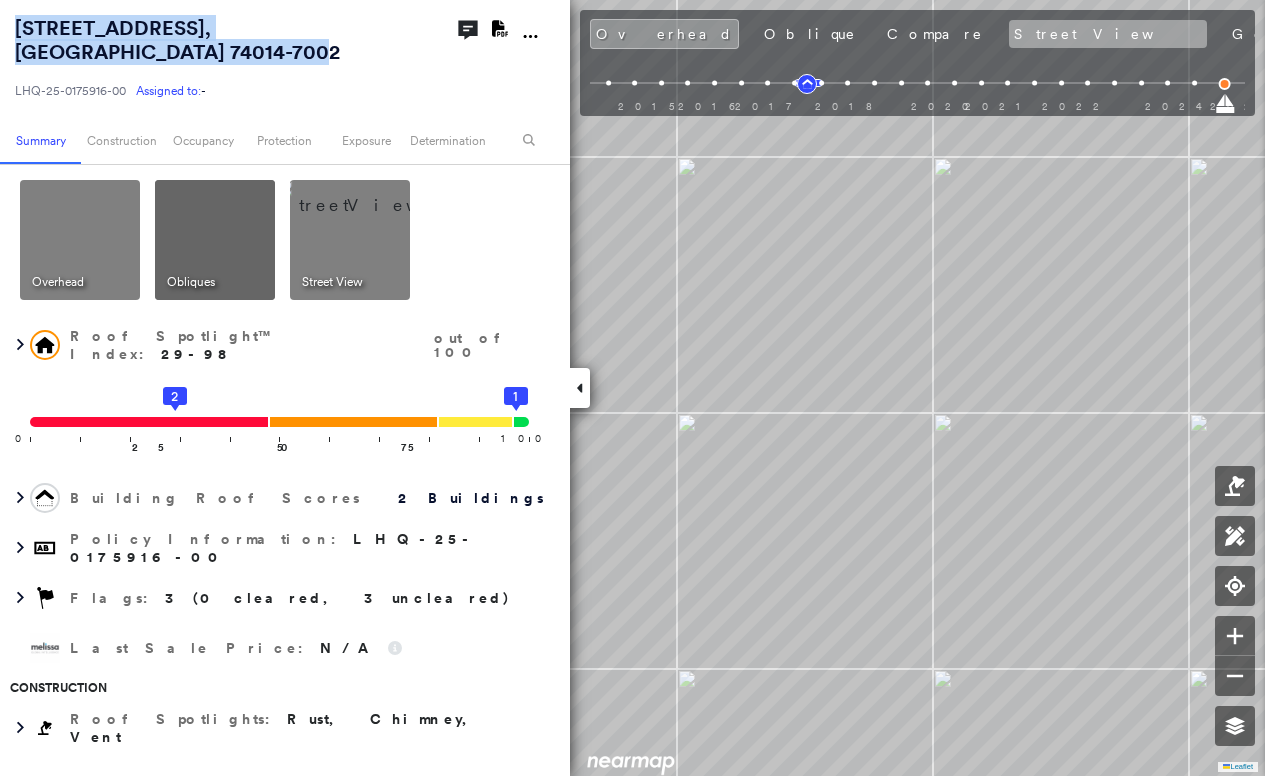 click on "Street View" at bounding box center (1108, 34) 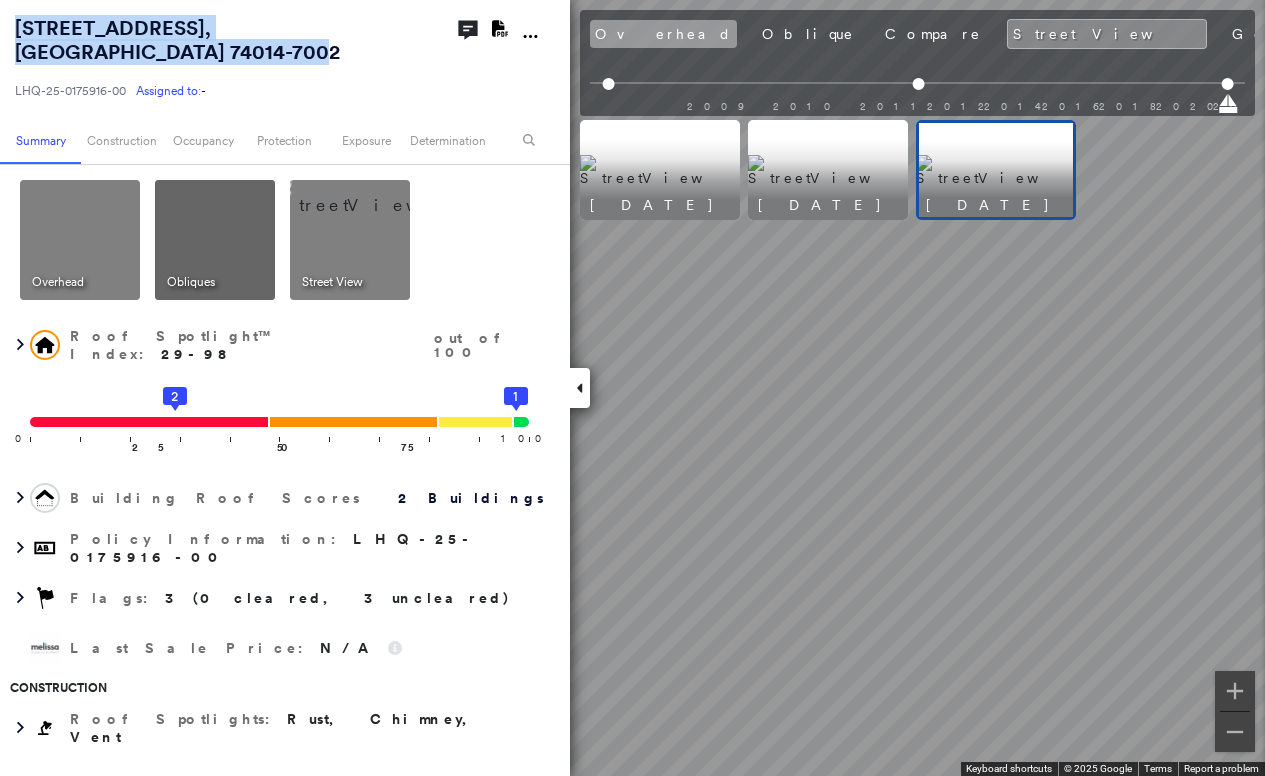 click on "Overhead" at bounding box center (663, 34) 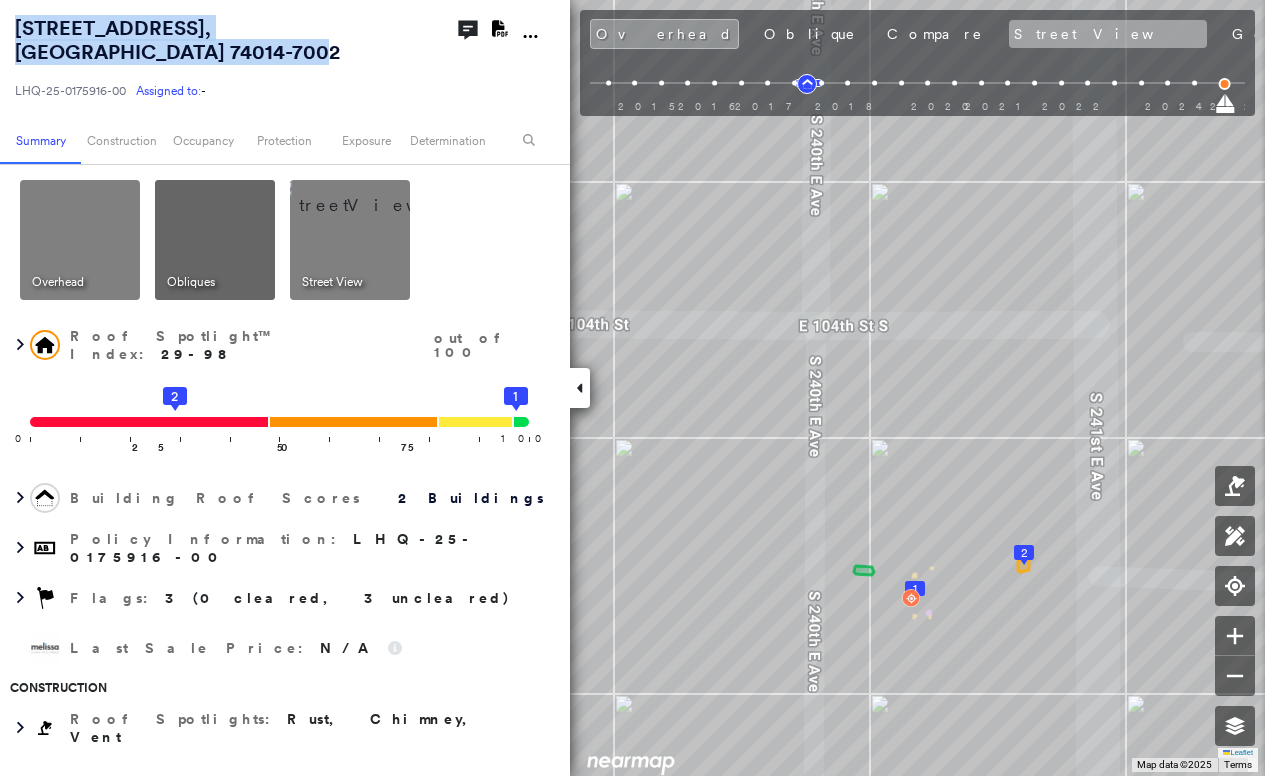 click on "Street View" at bounding box center (1108, 34) 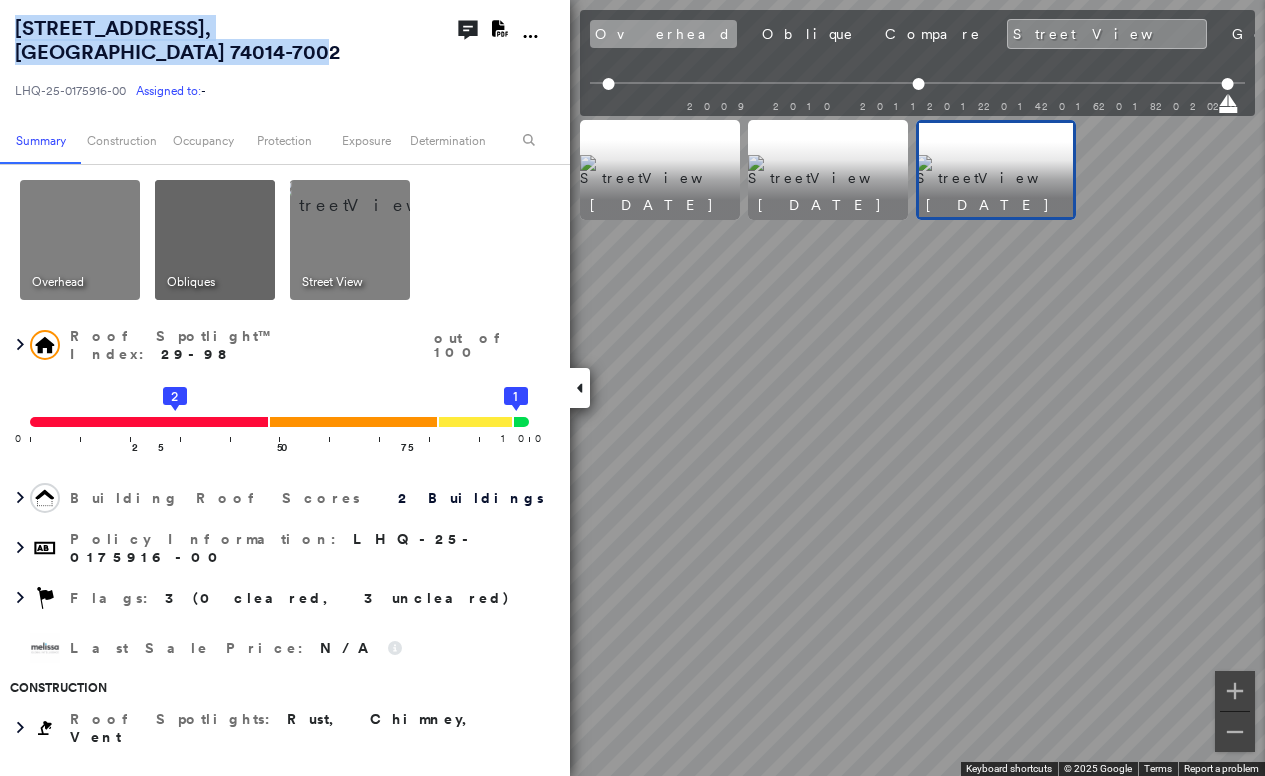 click on "Overhead" at bounding box center (663, 34) 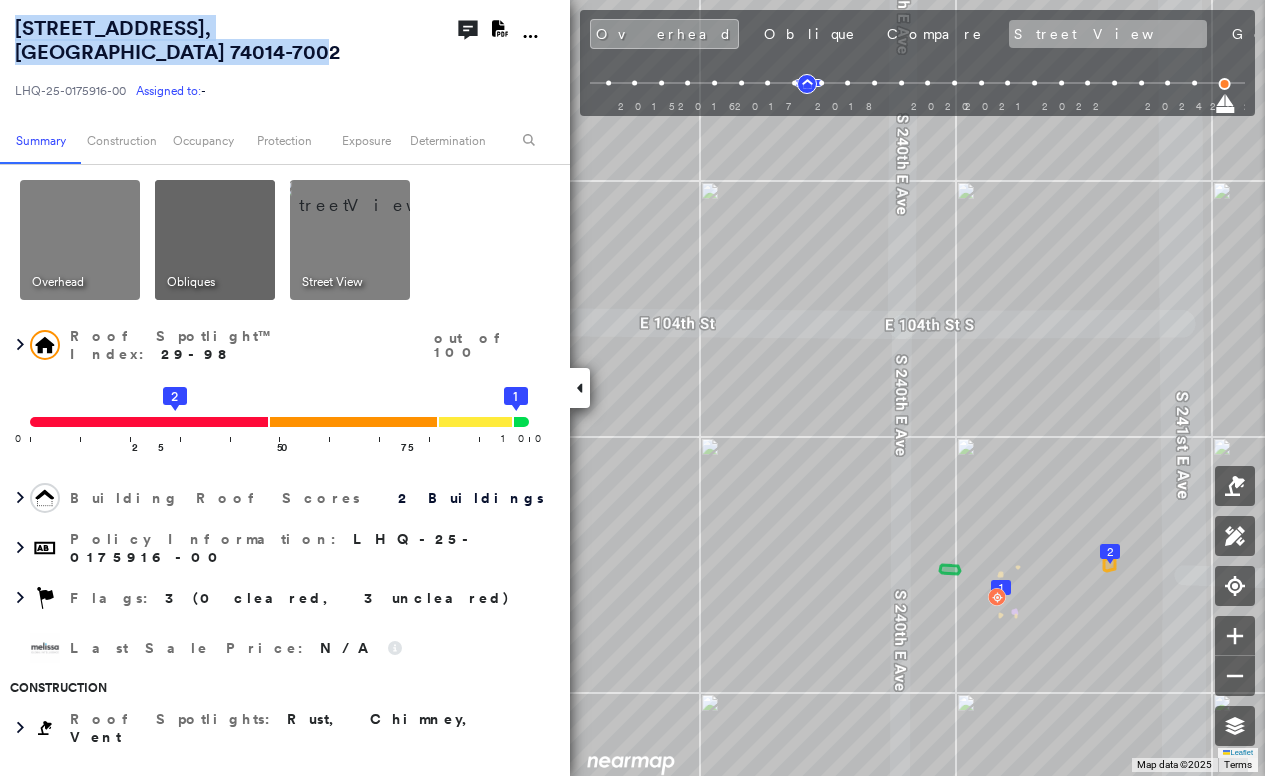 click on "Street View" at bounding box center (1108, 34) 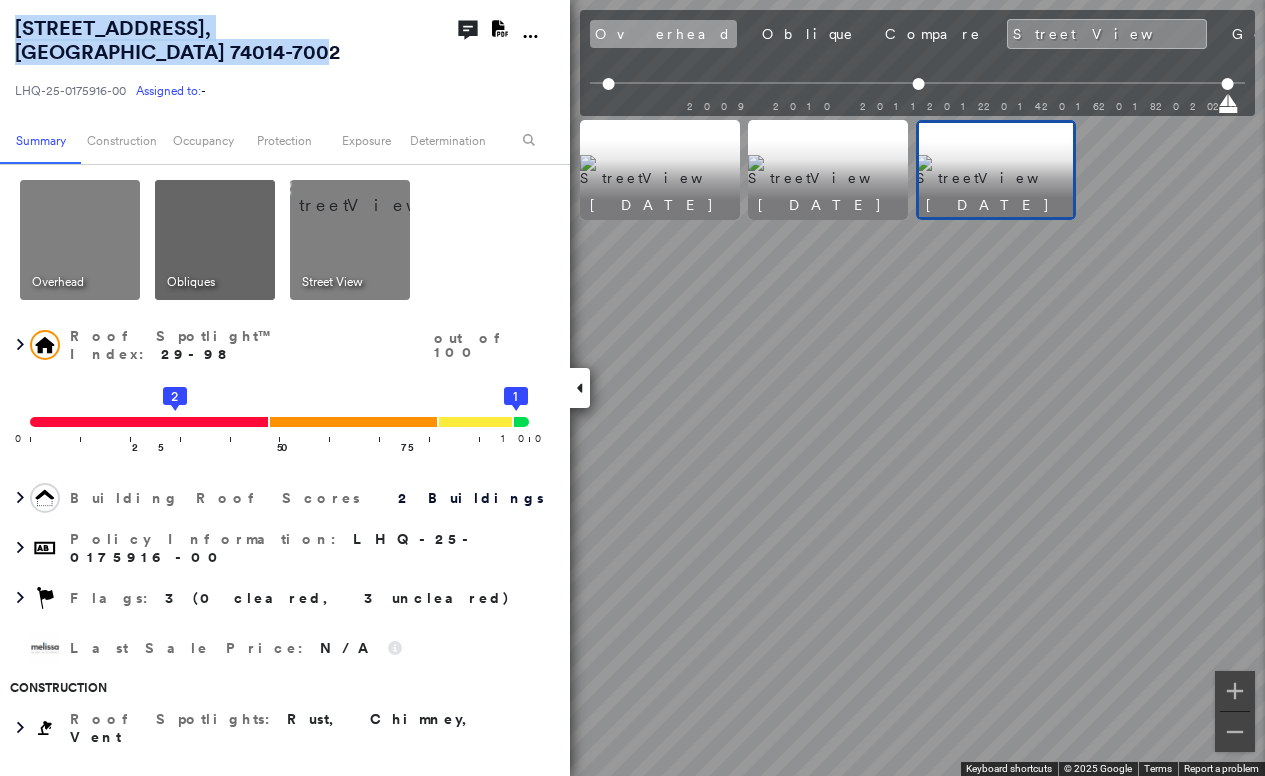 click on "Overhead" at bounding box center [663, 34] 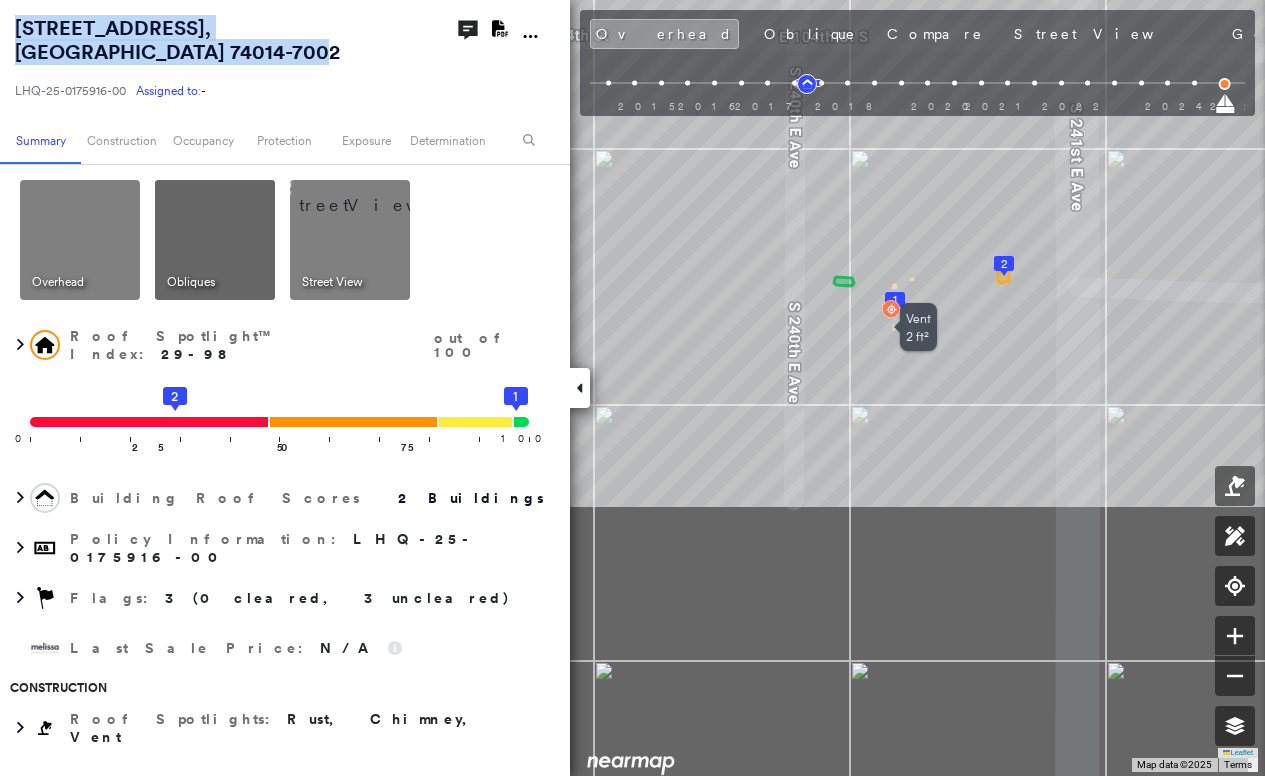 drag, startPoint x: 1000, startPoint y: 673, endPoint x: 893, endPoint y: 328, distance: 361.21185 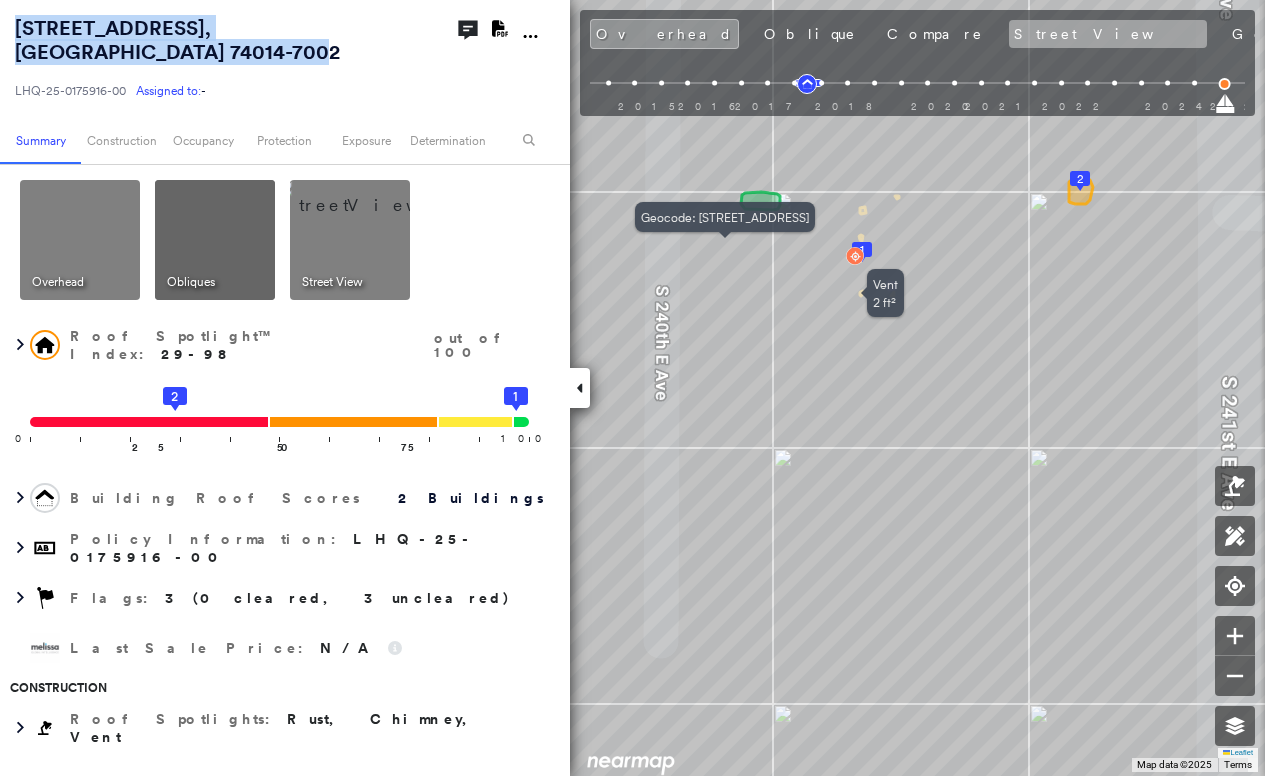 click on "Street View" at bounding box center [1108, 34] 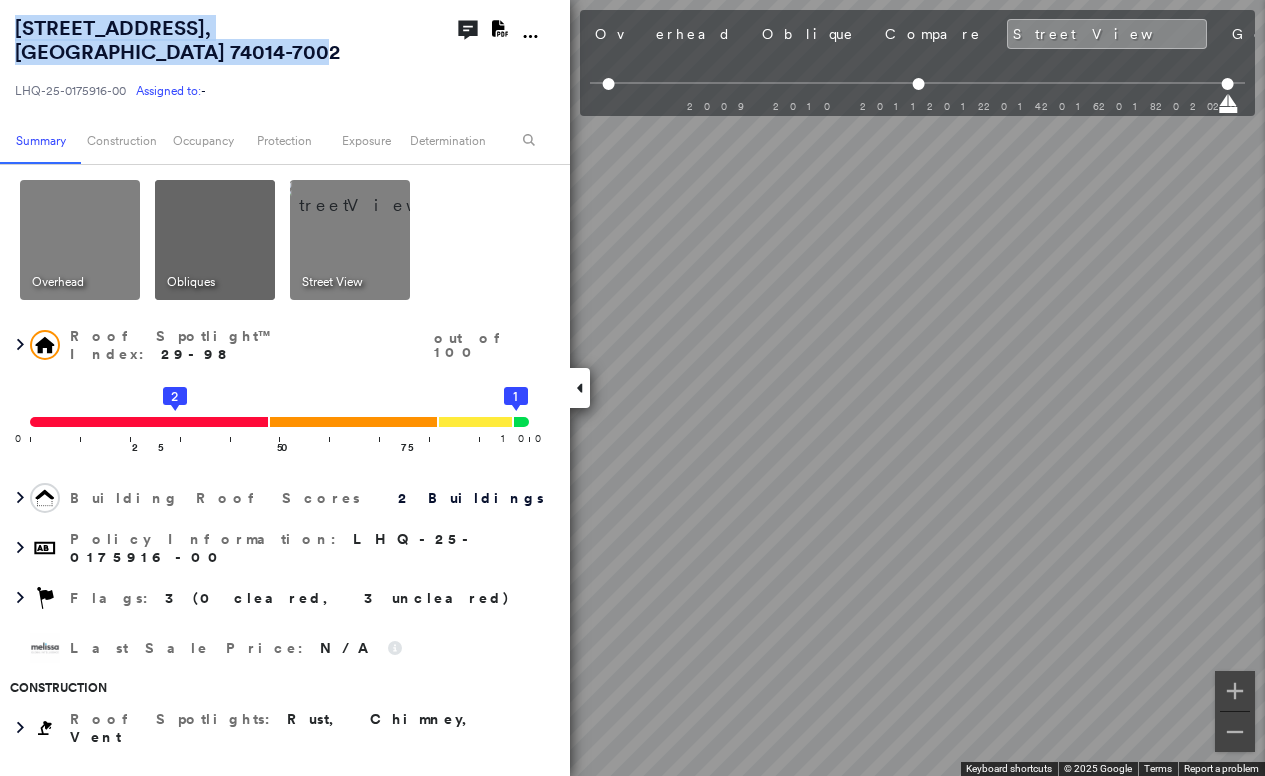 click on "10705 South 240th East Avenue ,  Broken Arrow, OK 74014-7002 LHQ-25-0175916-00 Assigned to:  - Assigned to:  - LHQ-25-0175916-00 Assigned to:  - Open Comments Download PDF Report Summary Construction Occupancy Protection Exposure Determination Overhead Obliques Street View Roof Spotlight™ Index :  29-98 out of 100 0 100 25 50 2 75 1 Building Roof Scores 2 Buildings Policy Information :  LHQ-25-0175916-00 Flags :  3 (0 cleared, 3 uncleared) Last Sale Price :  N/A Construction Roof Spotlights :  Rust, Chimney, Vent Property Features :  Car Roof Age :  Building 1 is 7.5 years old; others 11+ years old. 1 Building 1 :  7.5 years COMPARE Before :  Oct 8, 2017 2,784 ft² After :  Jan 23, 2018 2,784 ft² 2 Building 2 :  11+ years Roof Size & Shape :  2 buildings  Assessor and MLS Details Property Lookup BuildZoom - Building Permit Data and Analysis Occupancy Ownership Place Detail Smarty Streets - Surrounding Properties Protection Protection Exposure FEMA Risk Index Flood Regional Hazard: 1   out of  5 Flags :" at bounding box center (632, 388) 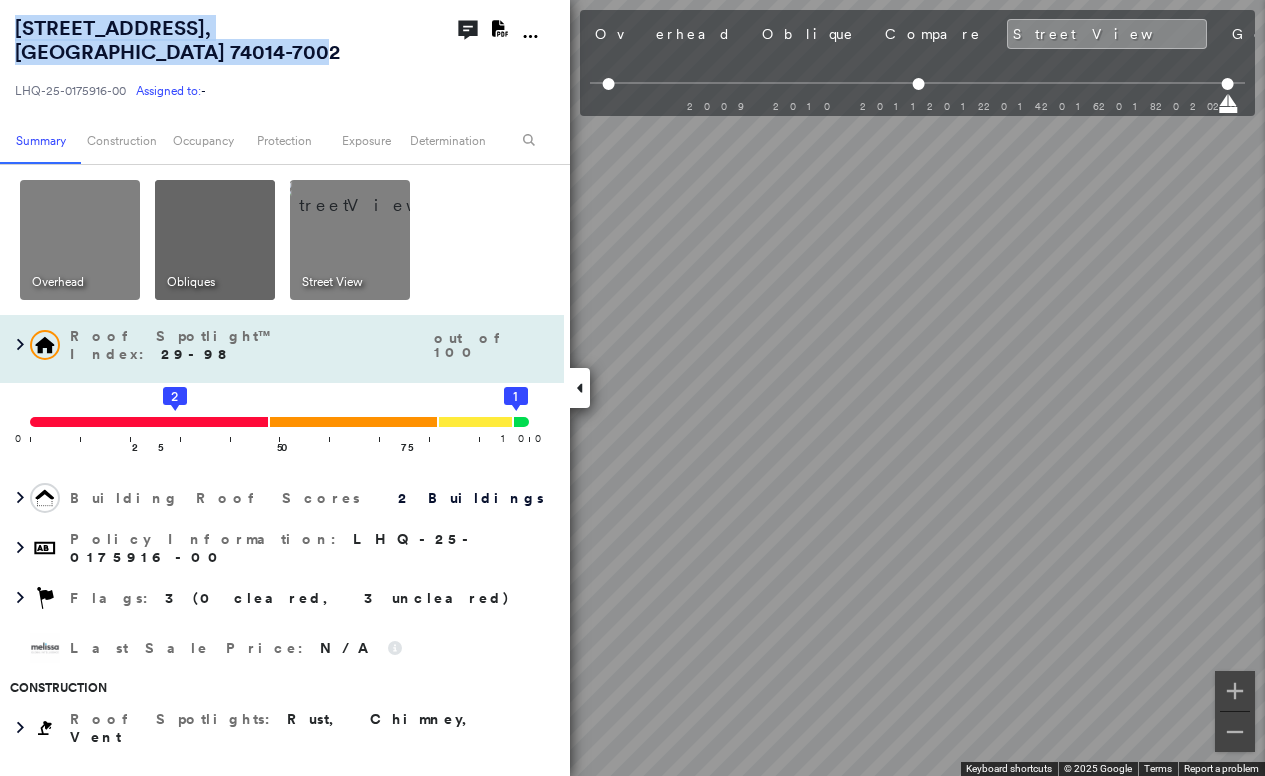 click on "10705 South 240th East Avenue ,  Broken Arrow, OK 74014-7002 LHQ-25-0175916-00 Assigned to:  - Assigned to:  - LHQ-25-0175916-00 Assigned to:  - Open Comments Download PDF Report Summary Construction Occupancy Protection Exposure Determination Overhead Obliques Street View Roof Spotlight™ Index :  29-98 out of 100 0 100 25 50 2 75 1 Building Roof Scores 2 Buildings Policy Information :  LHQ-25-0175916-00 Flags :  3 (0 cleared, 3 uncleared) Last Sale Price :  N/A Construction Roof Spotlights :  Rust, Chimney, Vent Property Features :  Car Roof Age :  Building 1 is 7.5 years old; others 11+ years old. 1 Building 1 :  7.5 years COMPARE Before :  Oct 8, 2017 2,784 ft² After :  Jan 23, 2018 2,784 ft² 2 Building 2 :  11+ years Roof Size & Shape :  2 buildings  Assessor and MLS Details Property Lookup BuildZoom - Building Permit Data and Analysis Occupancy Ownership Place Detail Smarty Streets - Surrounding Properties Protection Protection Exposure FEMA Risk Index Flood Regional Hazard: 1   out of  5 Flags :" at bounding box center [632, 388] 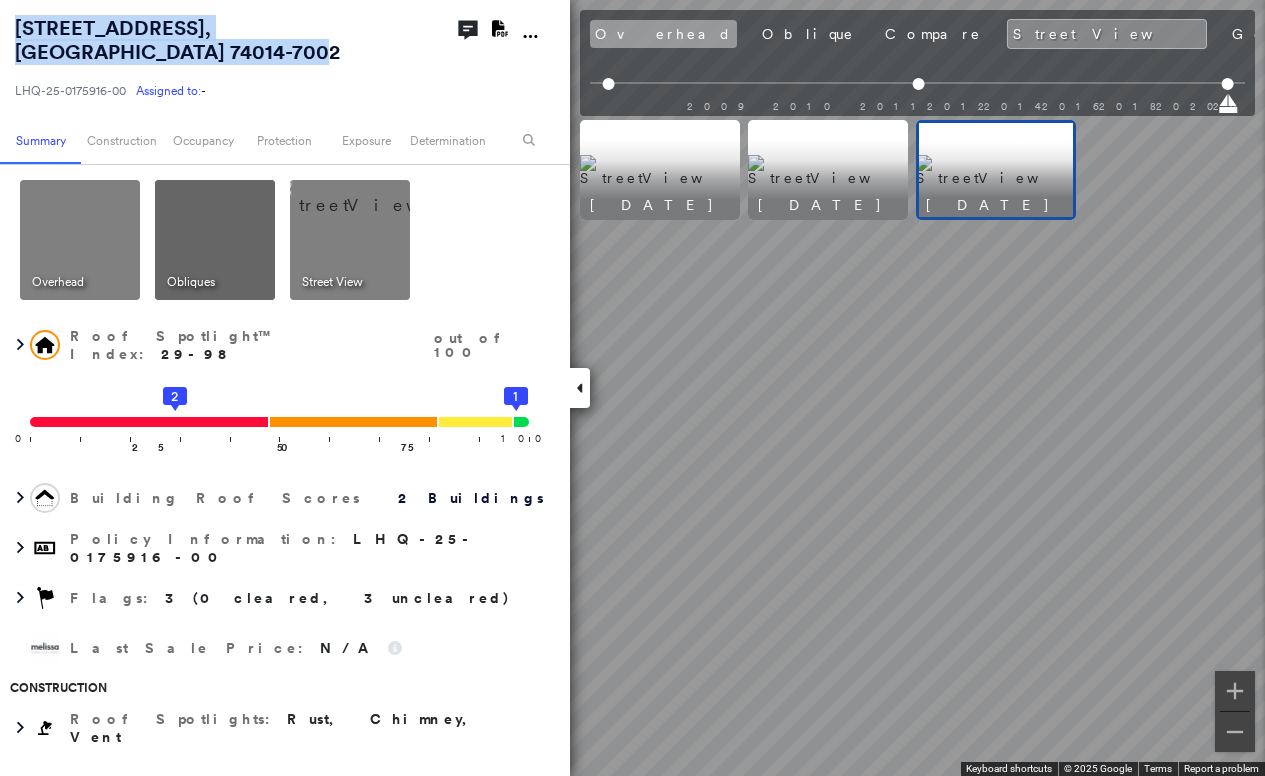click on "Overhead" at bounding box center (663, 34) 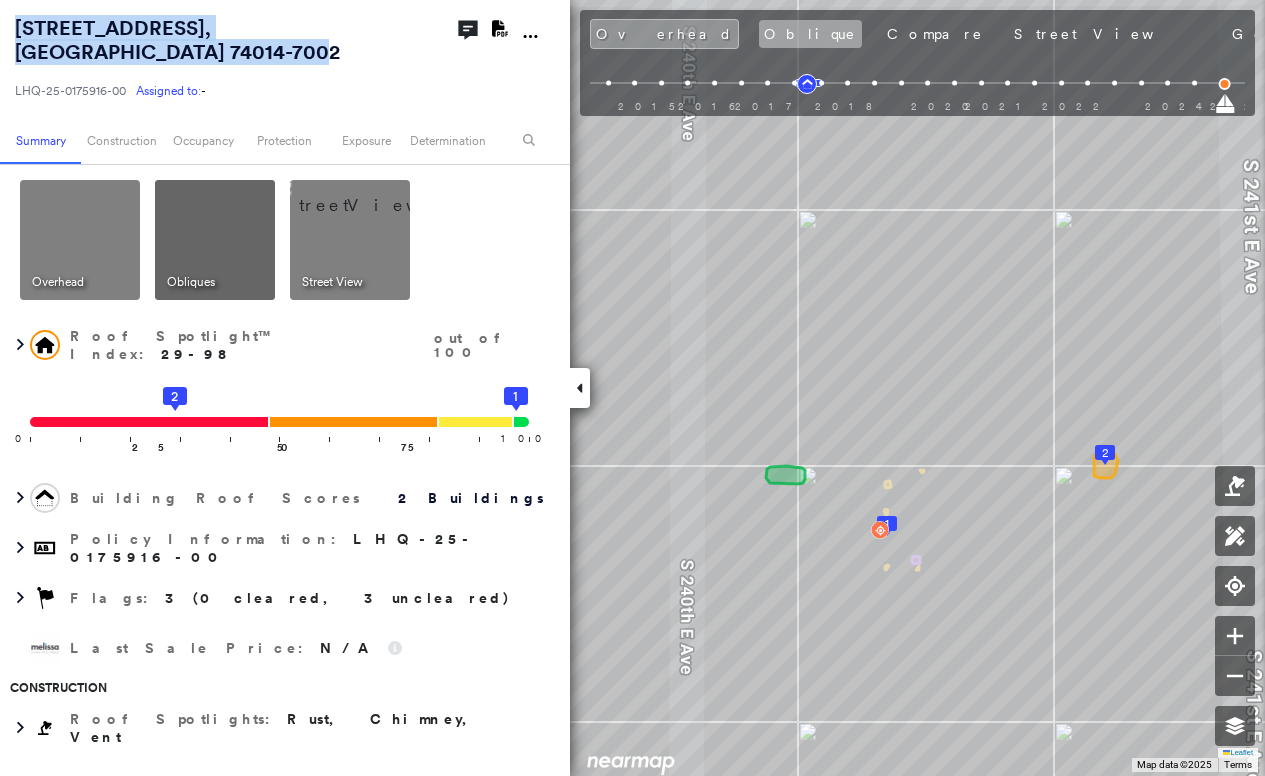 click on "Oblique" at bounding box center [810, 34] 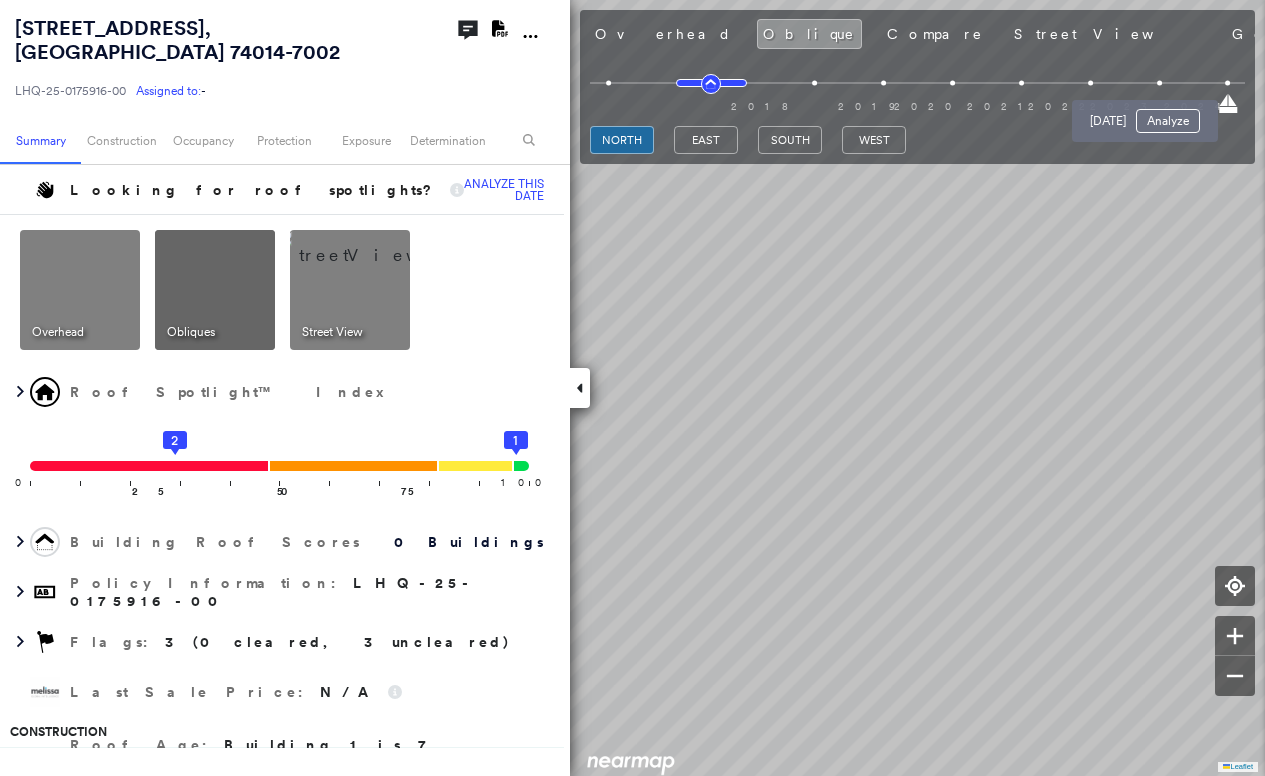 click at bounding box center [1159, 83] 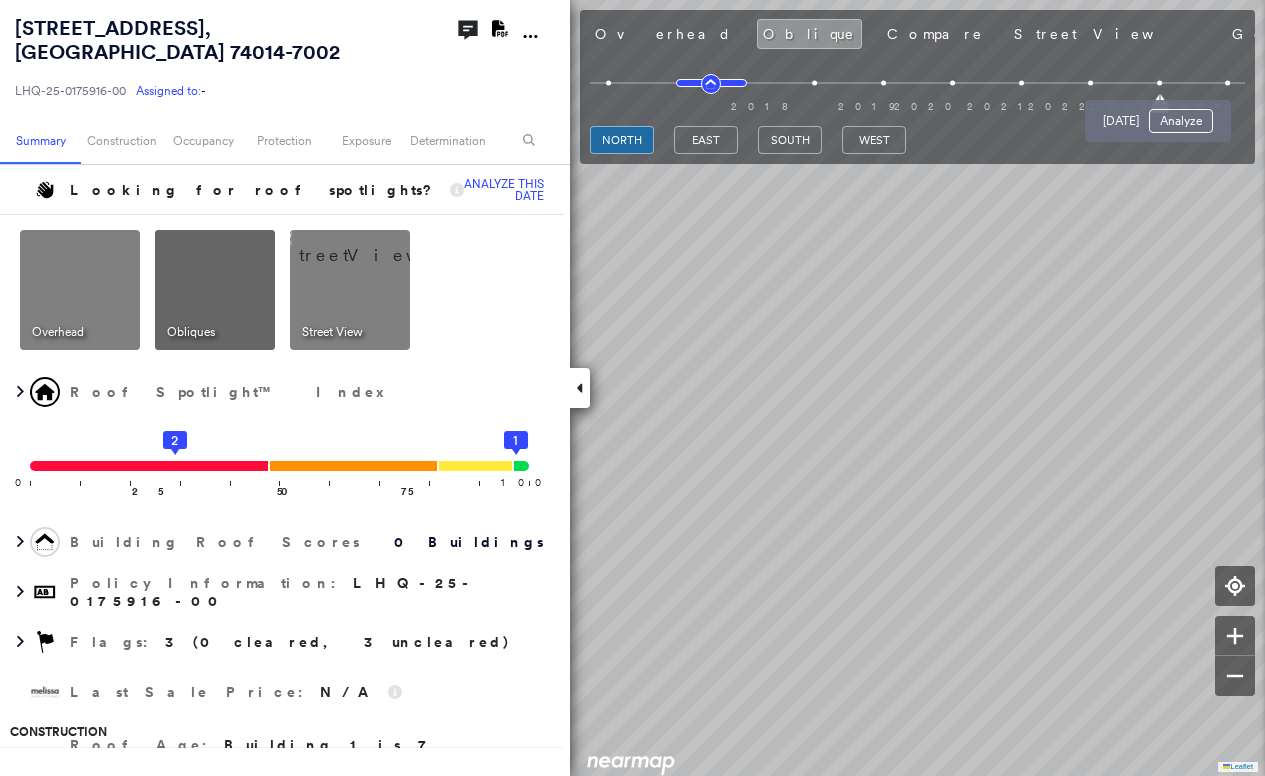 click at bounding box center [1228, 83] 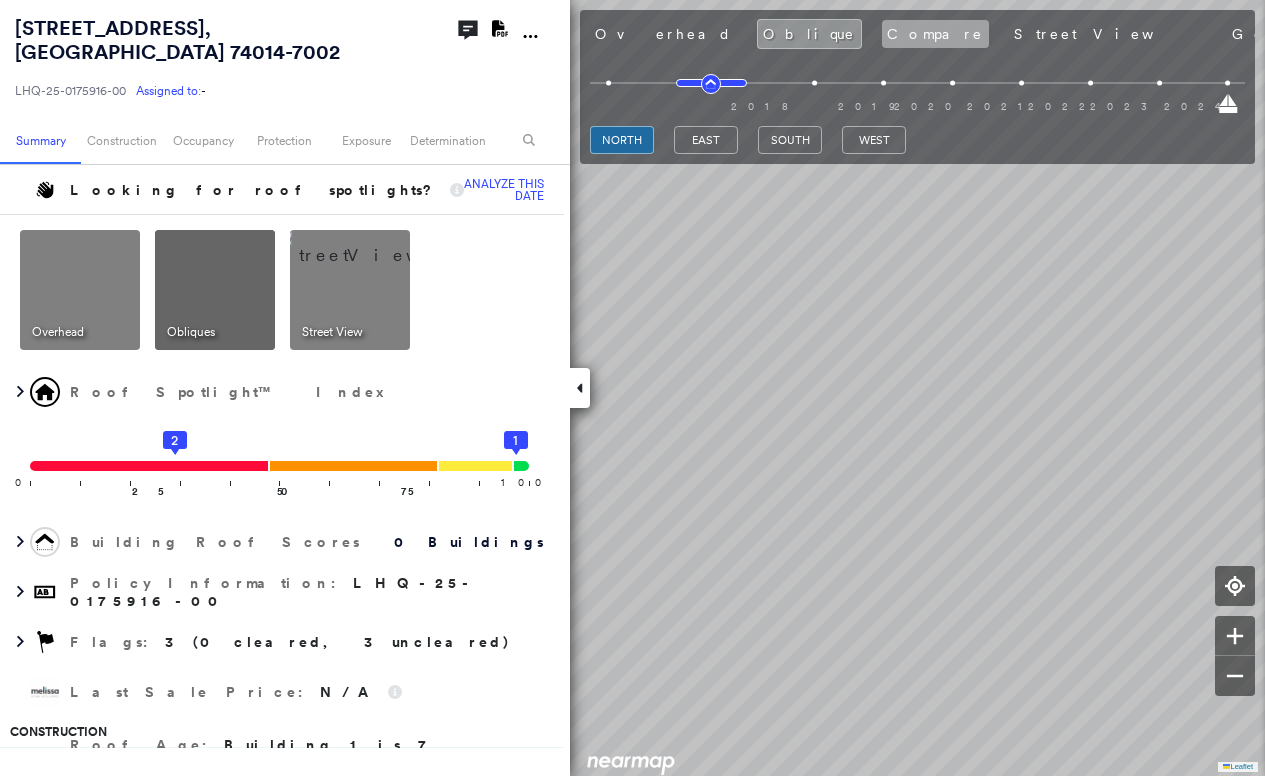 click on "Compare" at bounding box center [935, 34] 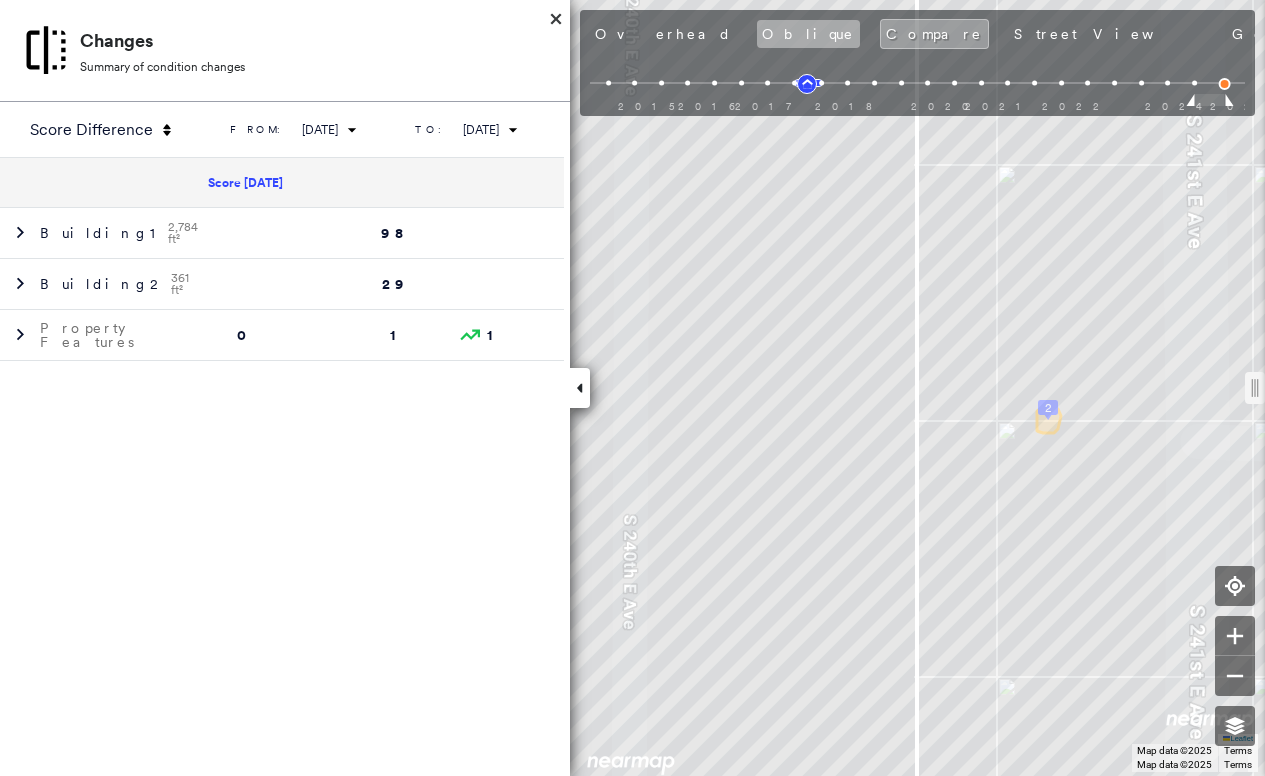 click on "Oblique" at bounding box center [808, 34] 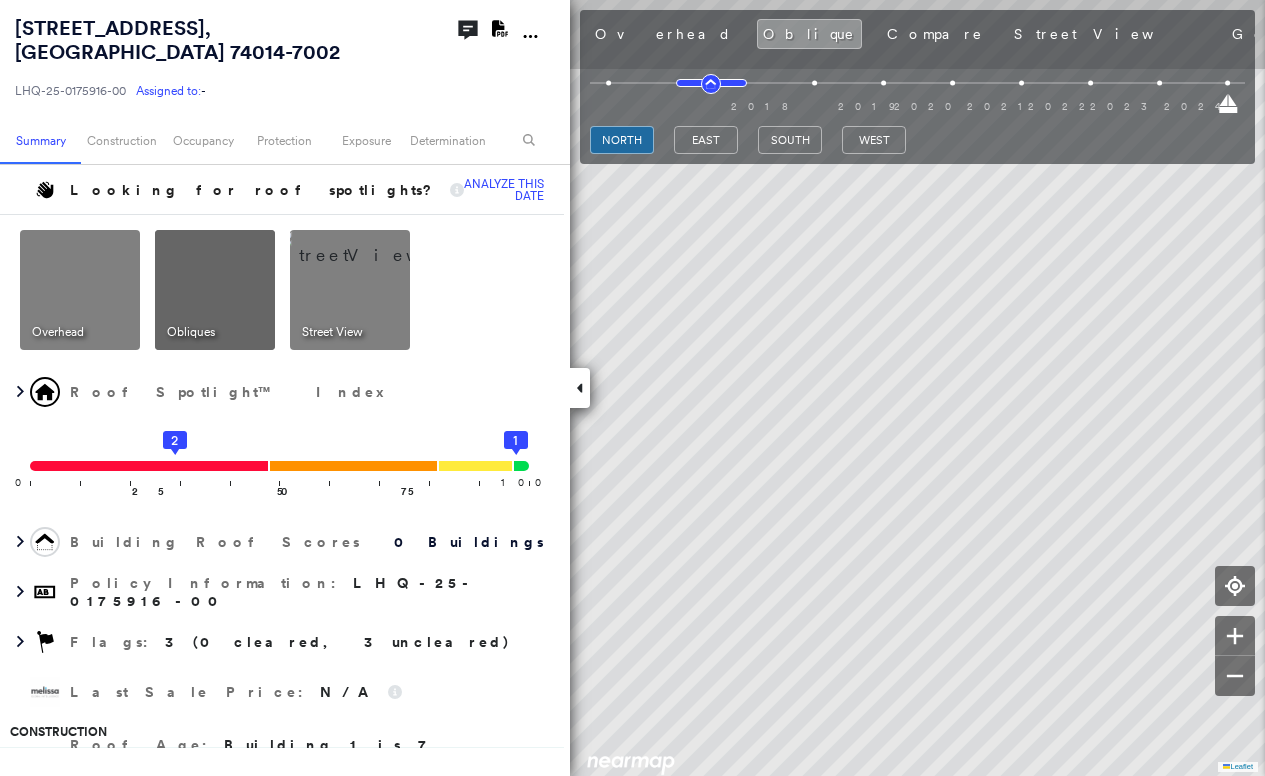 click at bounding box center (374, 245) 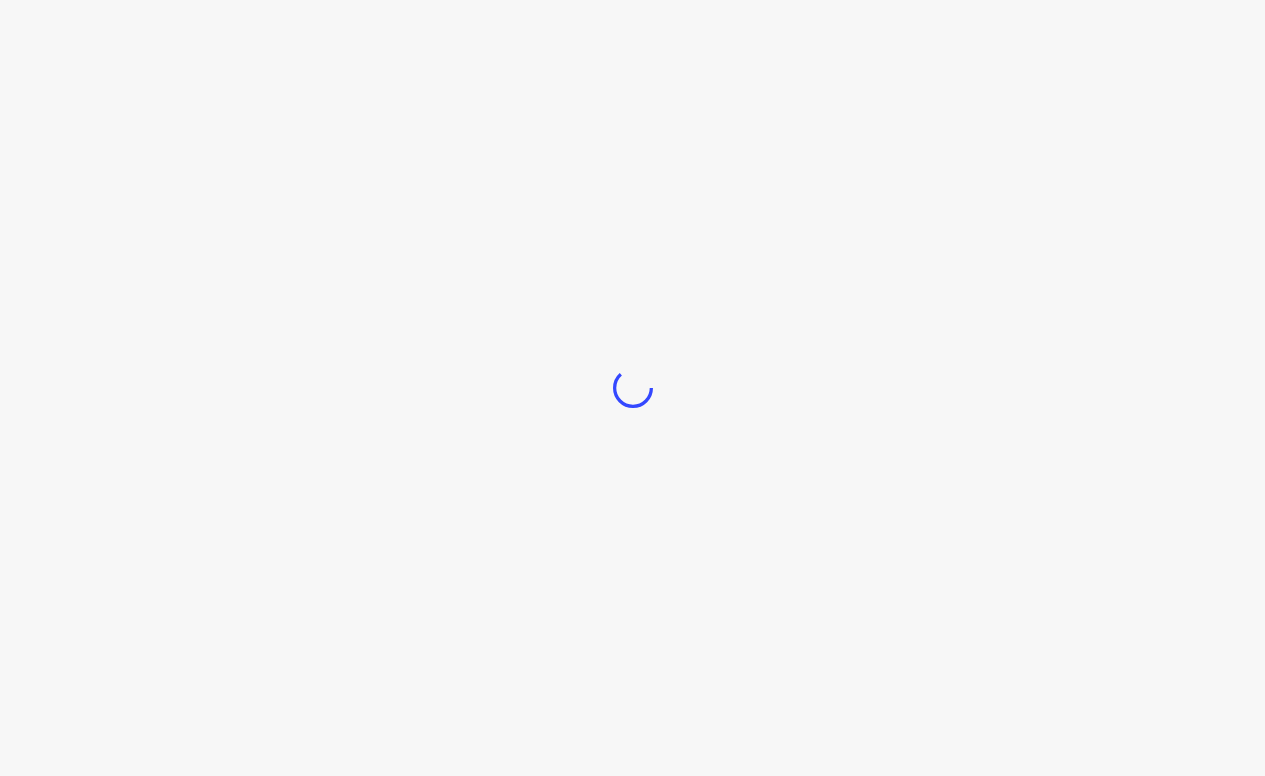scroll, scrollTop: 0, scrollLeft: 0, axis: both 